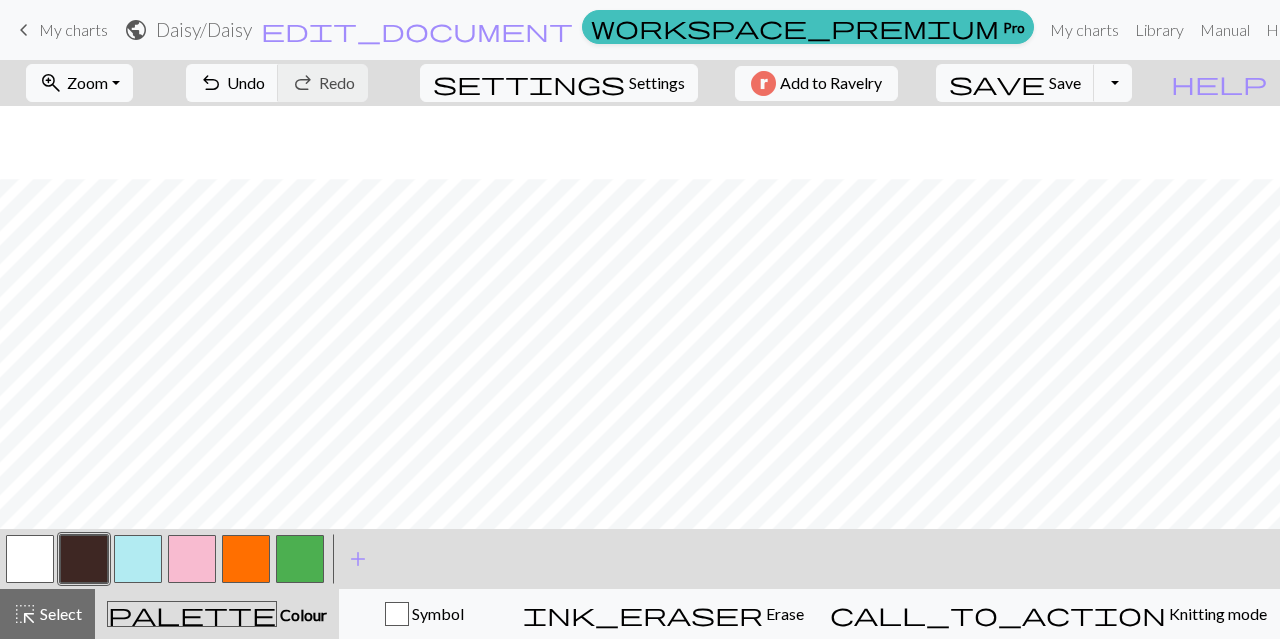 scroll, scrollTop: 0, scrollLeft: 0, axis: both 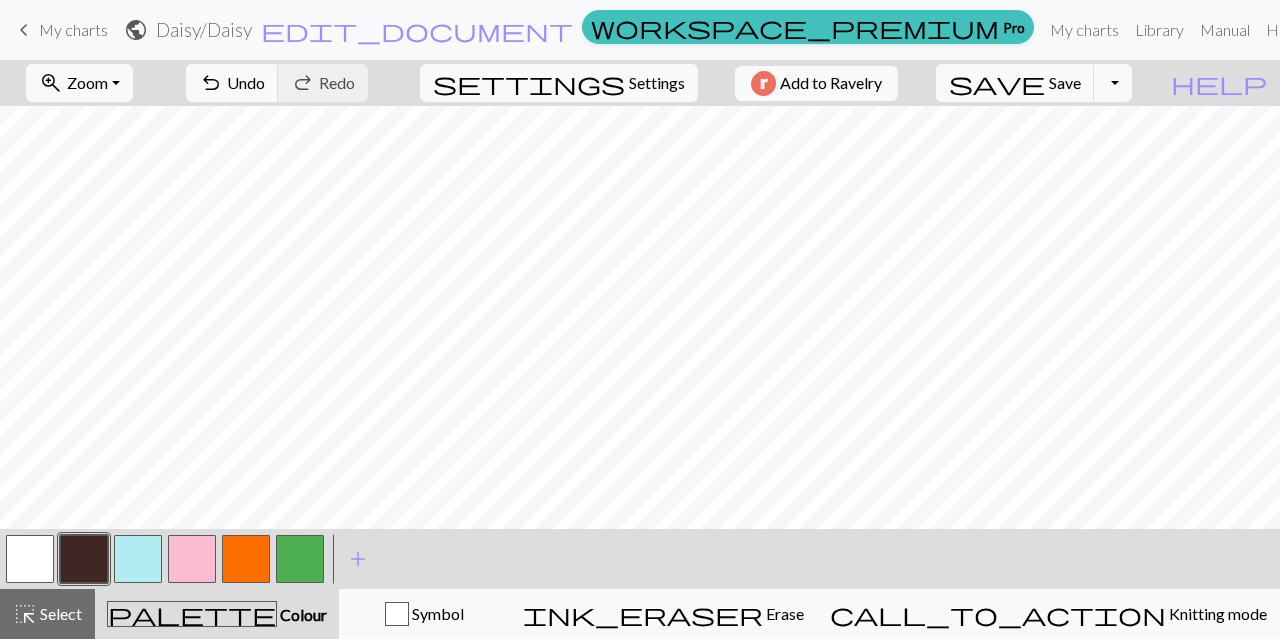 click on "Knitting mode" at bounding box center (1216, 613) 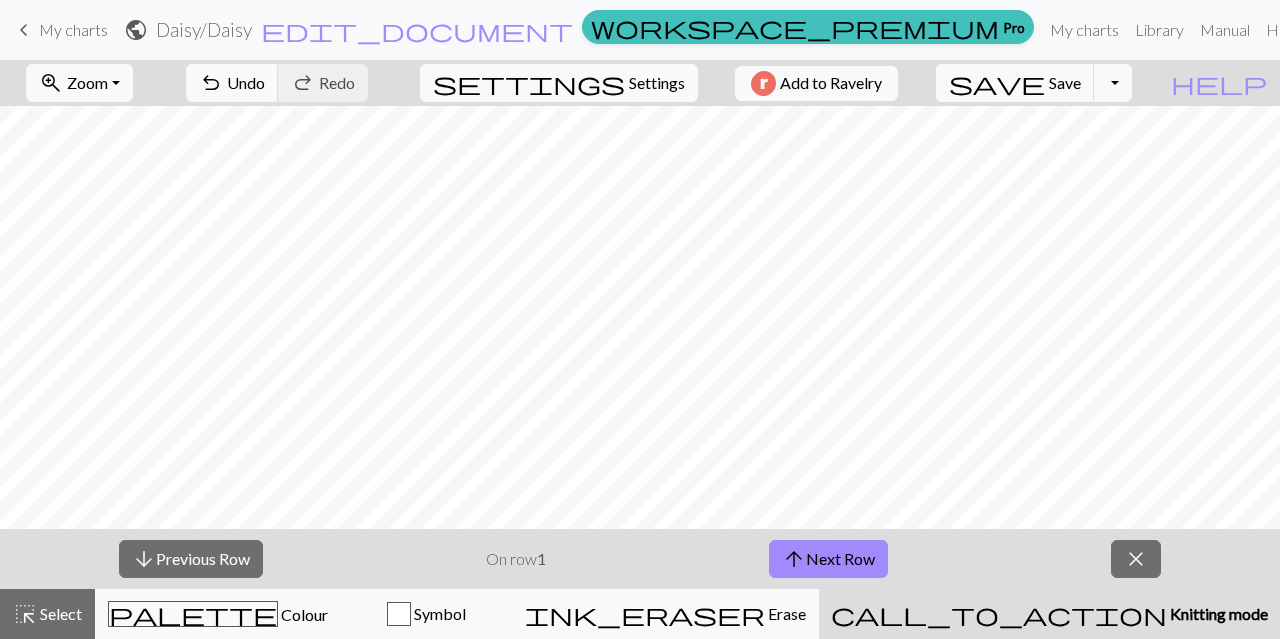 click on "arrow_upward  Next Row" at bounding box center [828, 559] 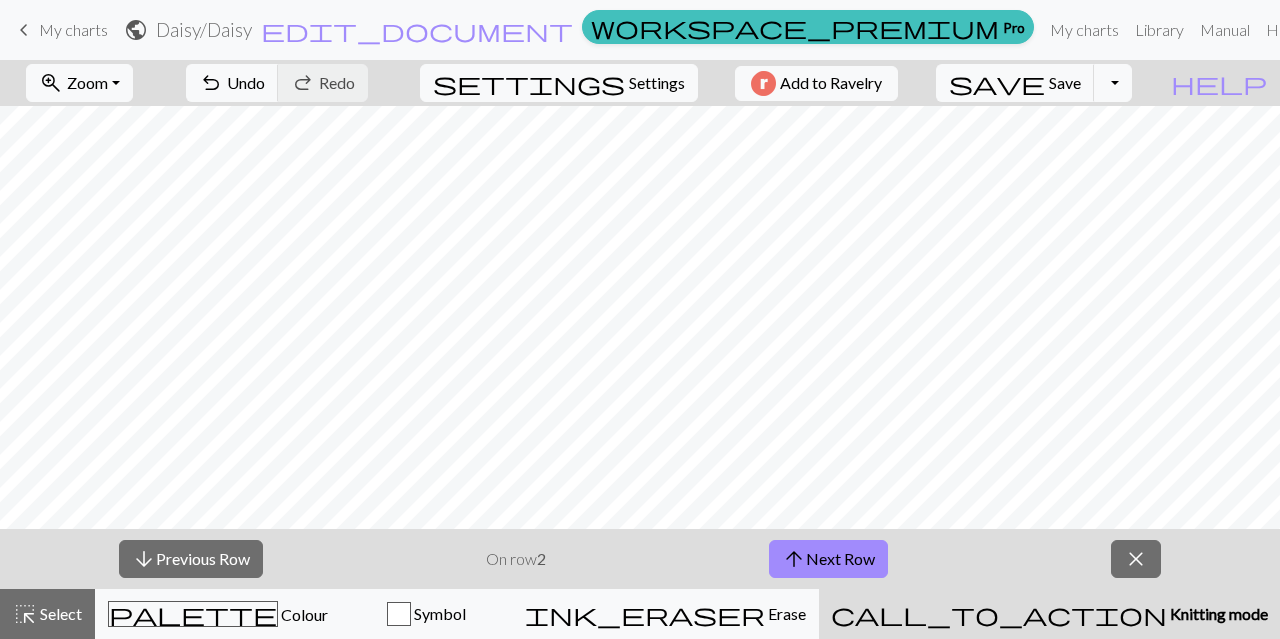 scroll, scrollTop: 0, scrollLeft: 0, axis: both 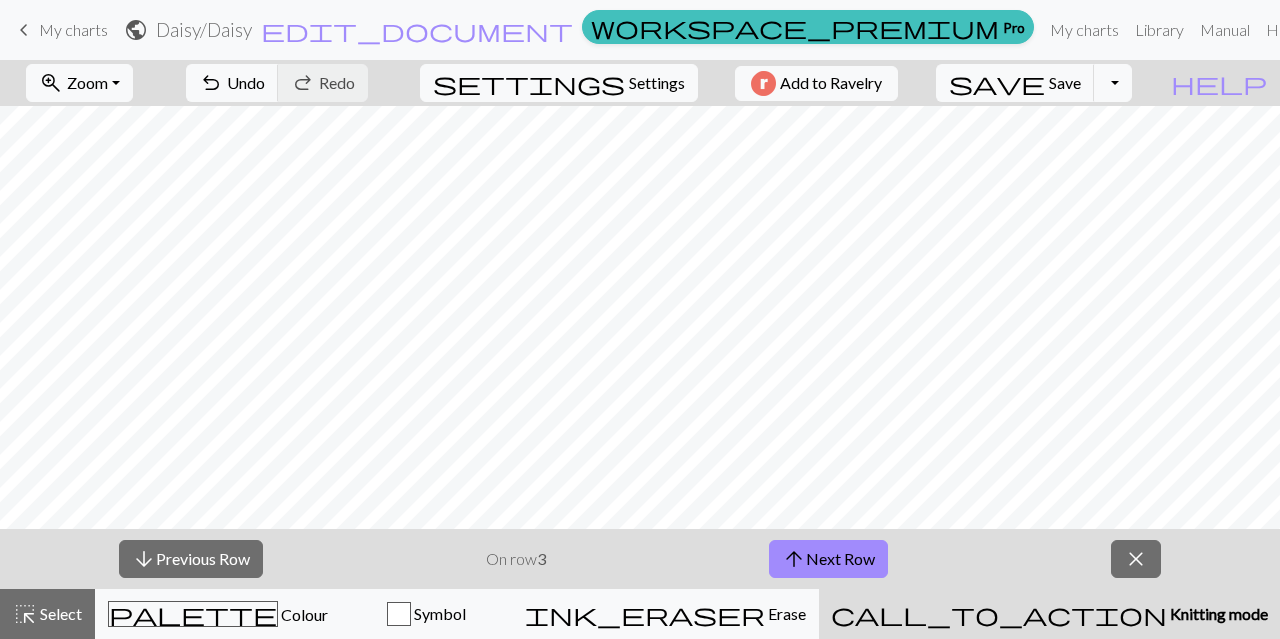 click on "arrow_upward  Next Row" at bounding box center [828, 559] 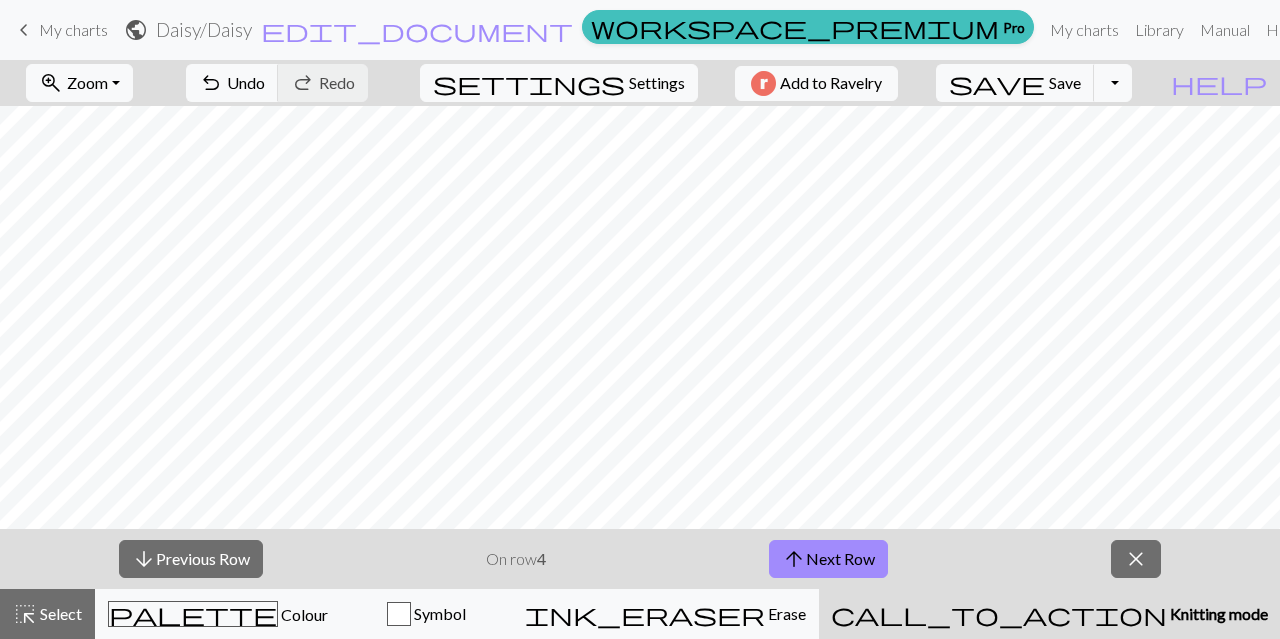 click on "arrow_upward  Next Row" at bounding box center (828, 559) 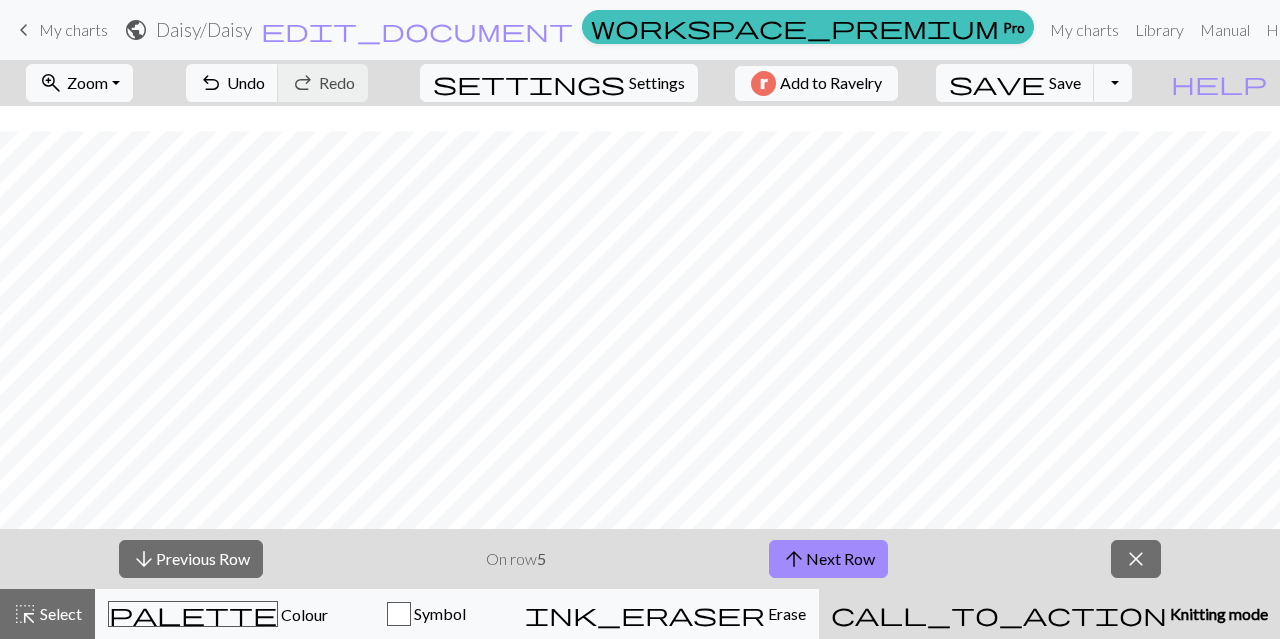 scroll, scrollTop: 481, scrollLeft: 0, axis: vertical 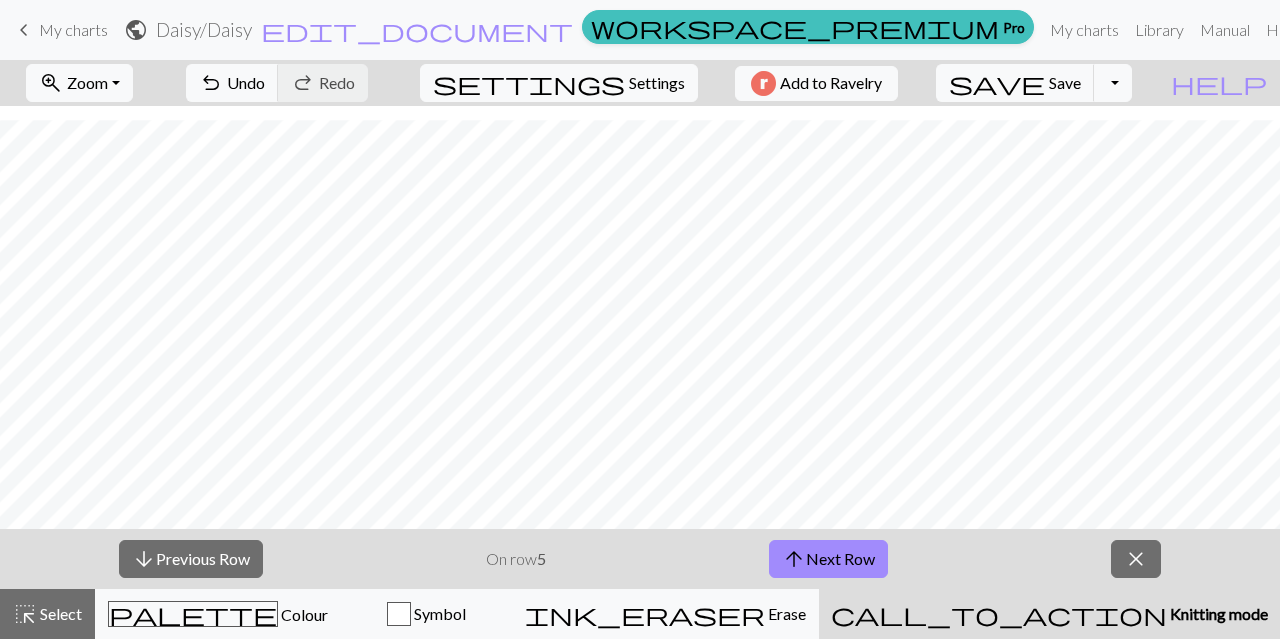 click on "arrow_upward  Next Row" at bounding box center (828, 559) 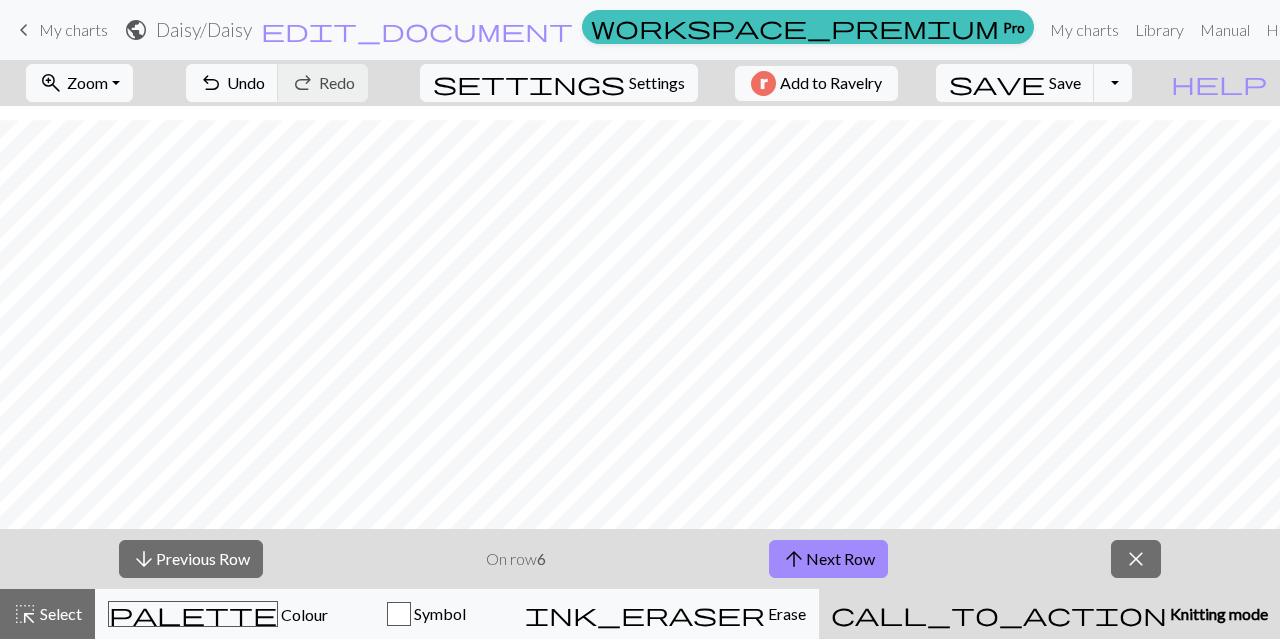 click on "arrow_upward  Next Row" at bounding box center [828, 559] 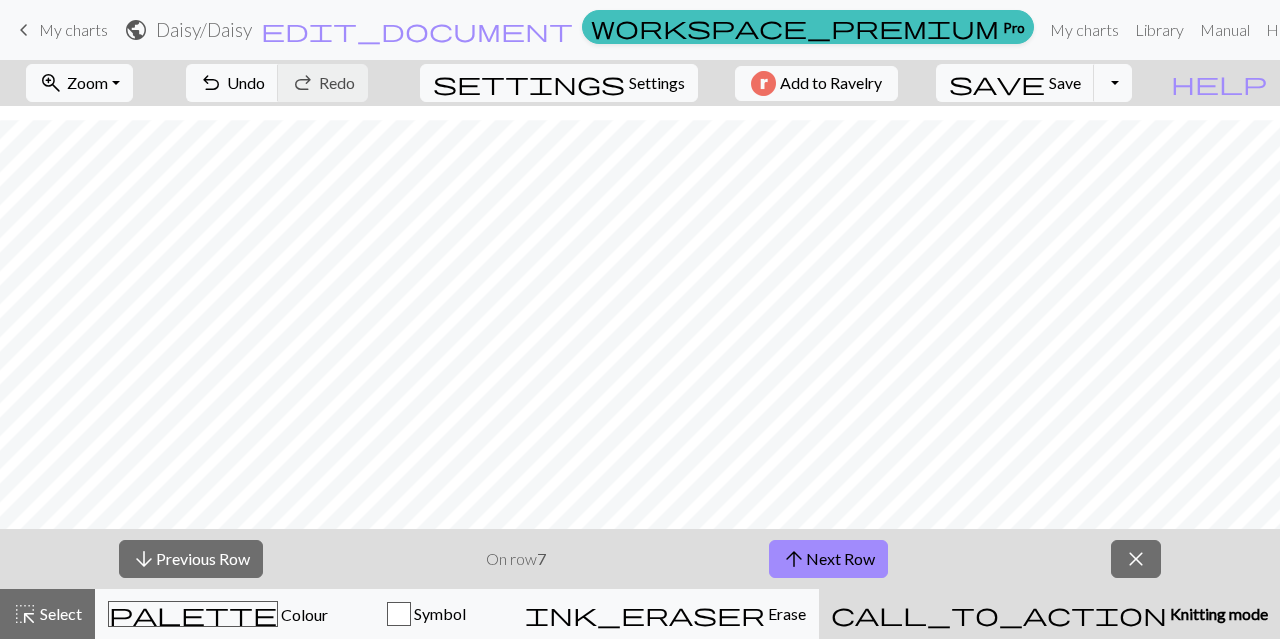 click on "arrow_upward  Next Row" at bounding box center [828, 559] 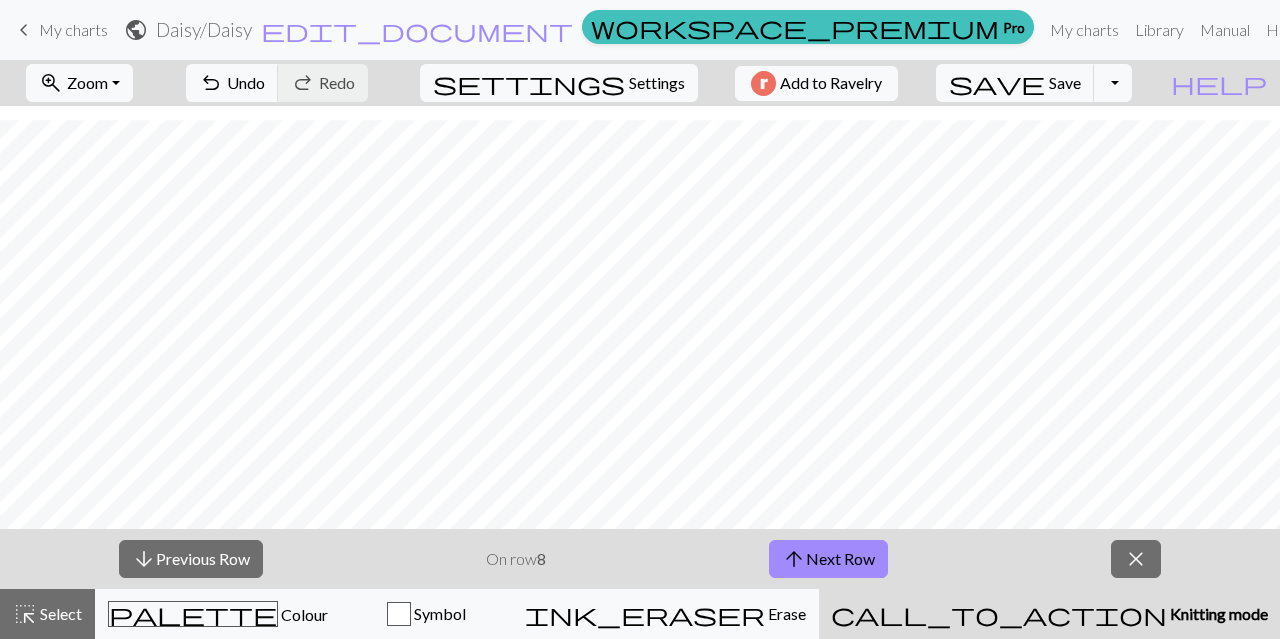 click on "arrow_upward  Next Row" at bounding box center (828, 559) 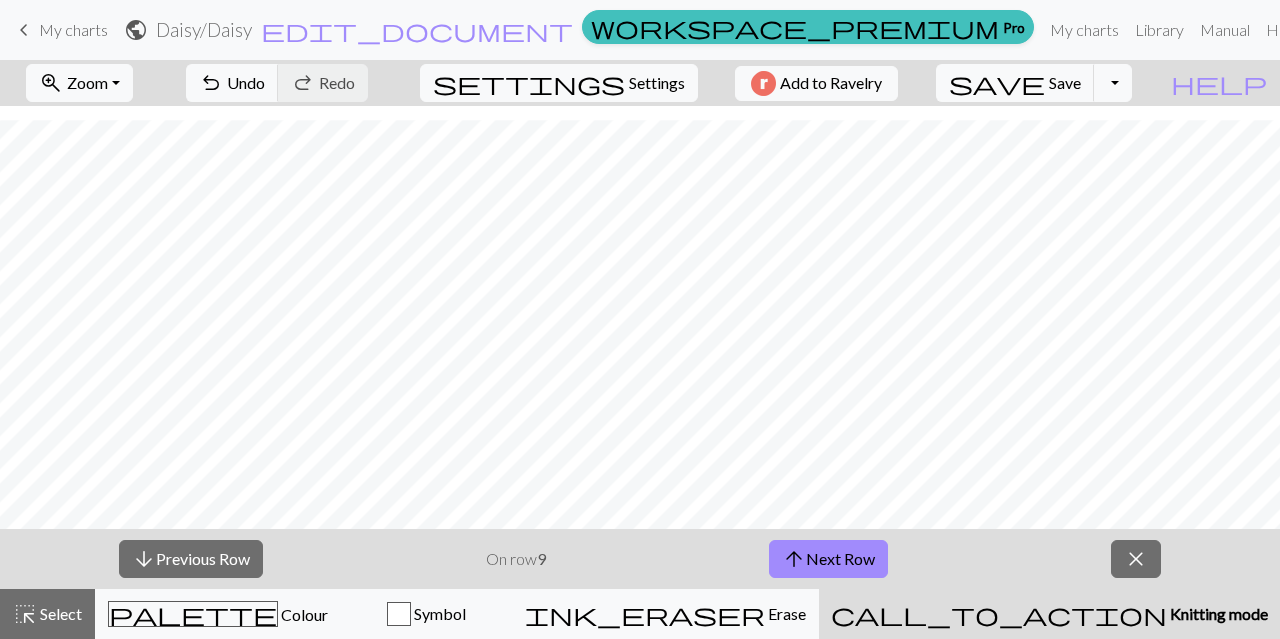 click on "arrow_upward  Next Row" at bounding box center [828, 559] 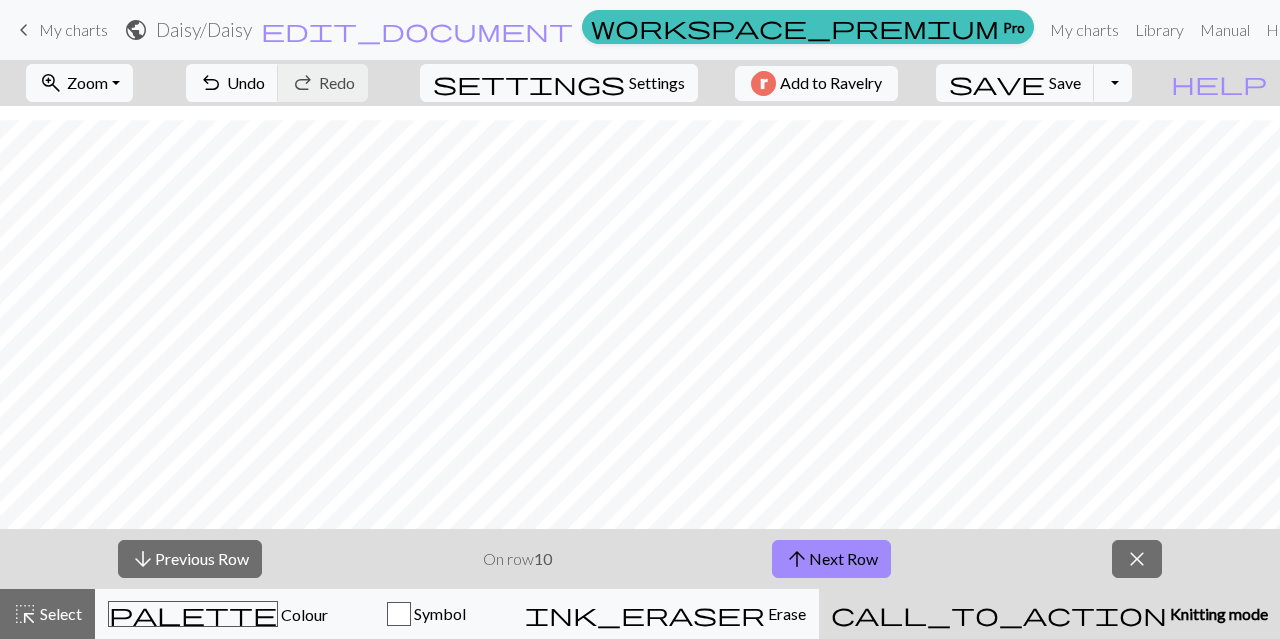 click on "arrow_upward  Next Row" at bounding box center [831, 559] 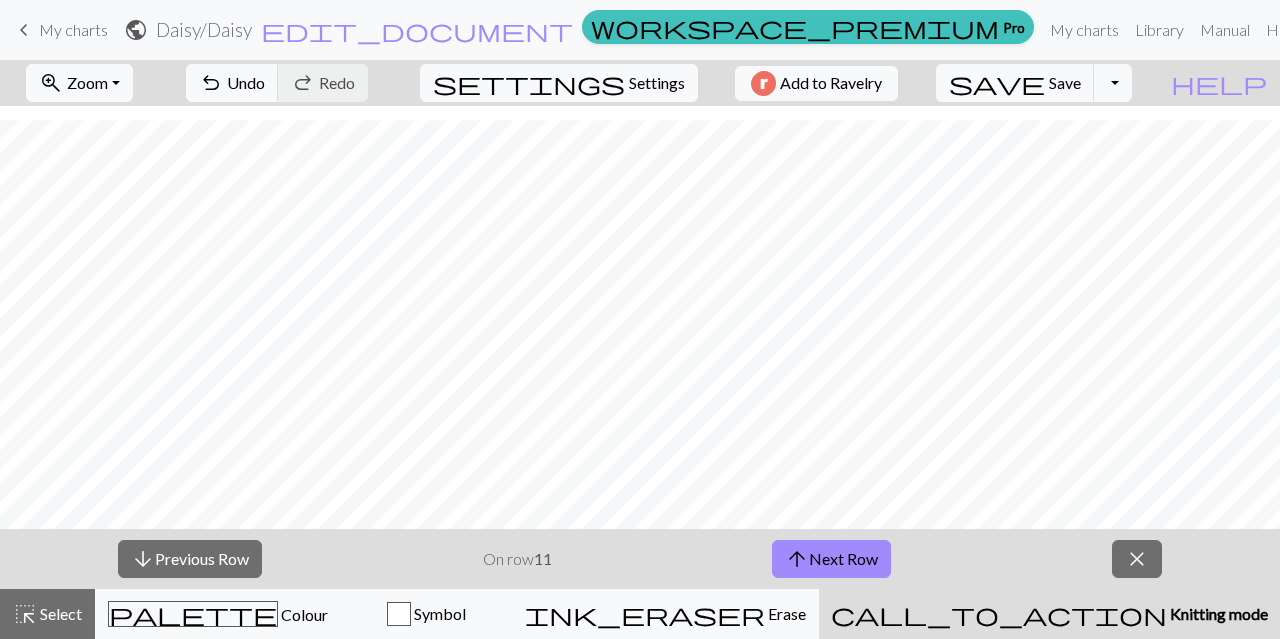 click on "arrow_upward  Next Row" at bounding box center [831, 559] 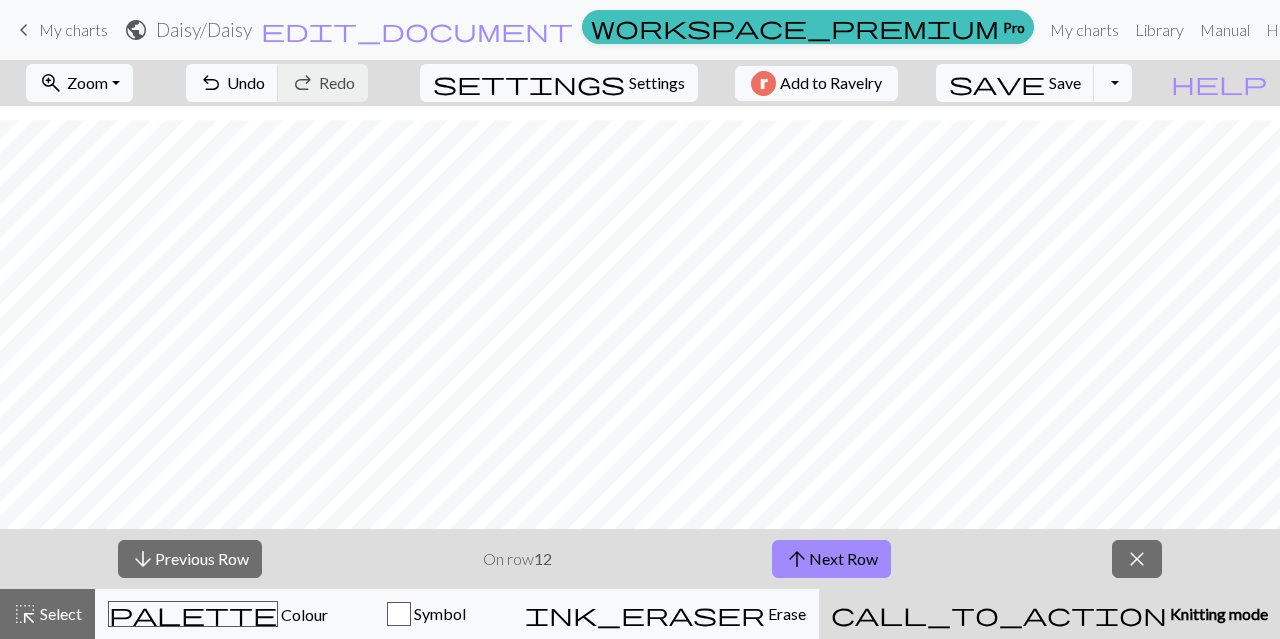 click on "arrow_upward  Next Row" at bounding box center (831, 559) 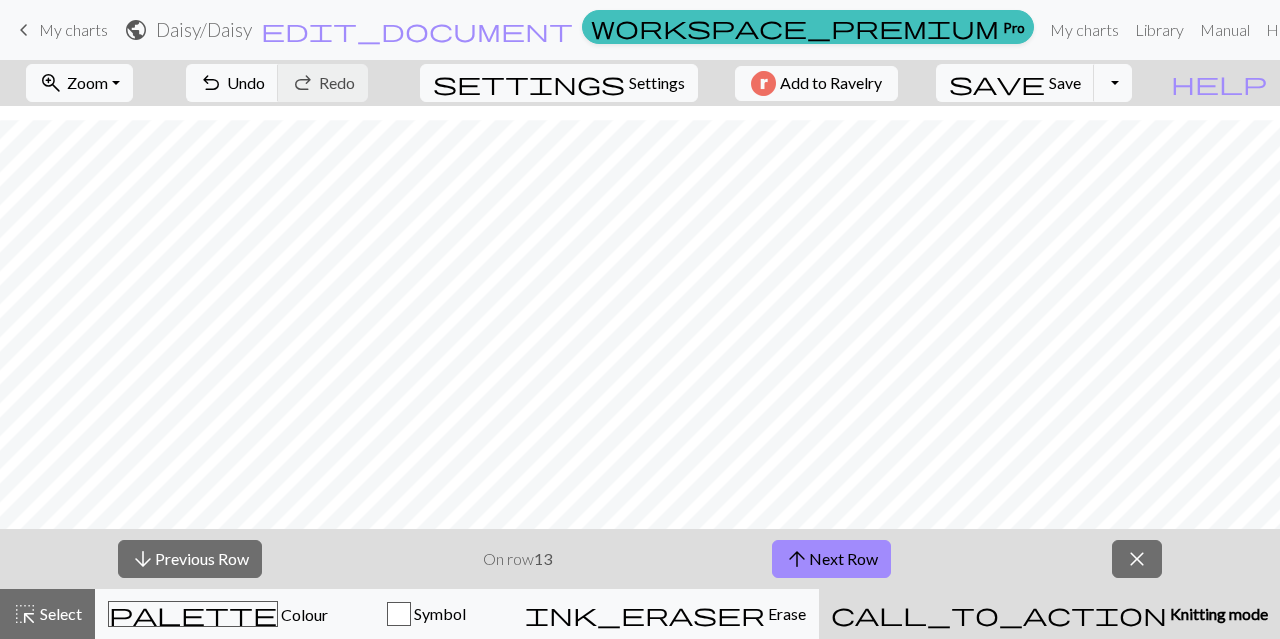 click on "arrow_upward  Next Row" at bounding box center (831, 559) 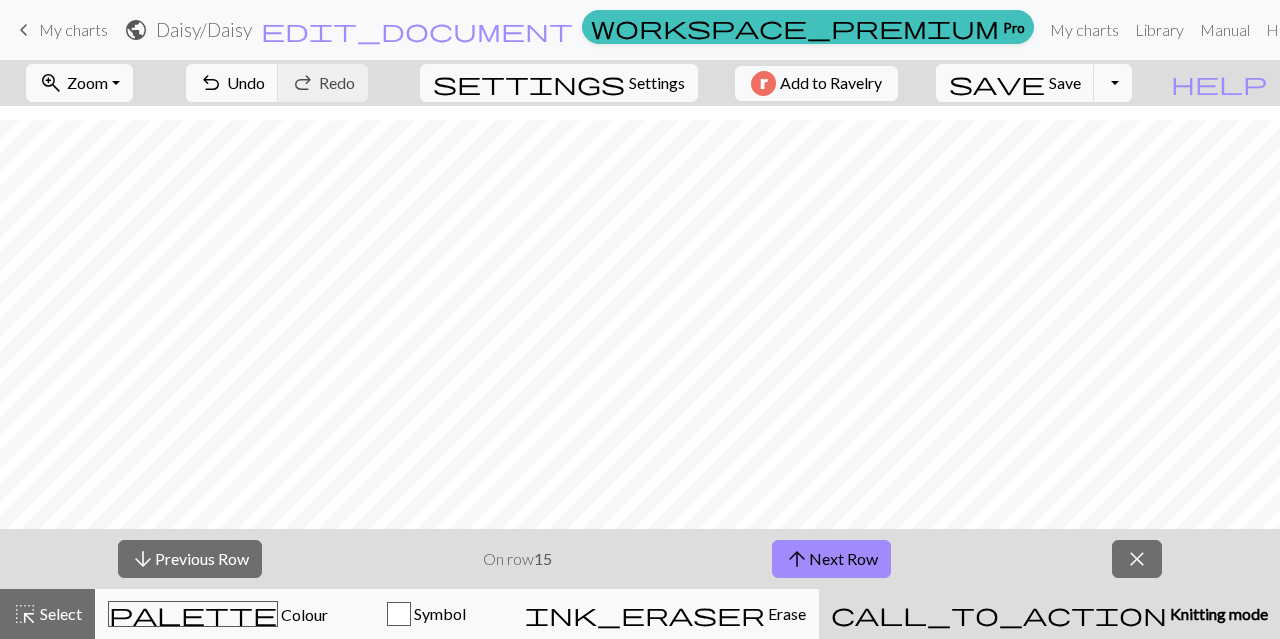 click on "arrow_upward  Next Row" at bounding box center (831, 559) 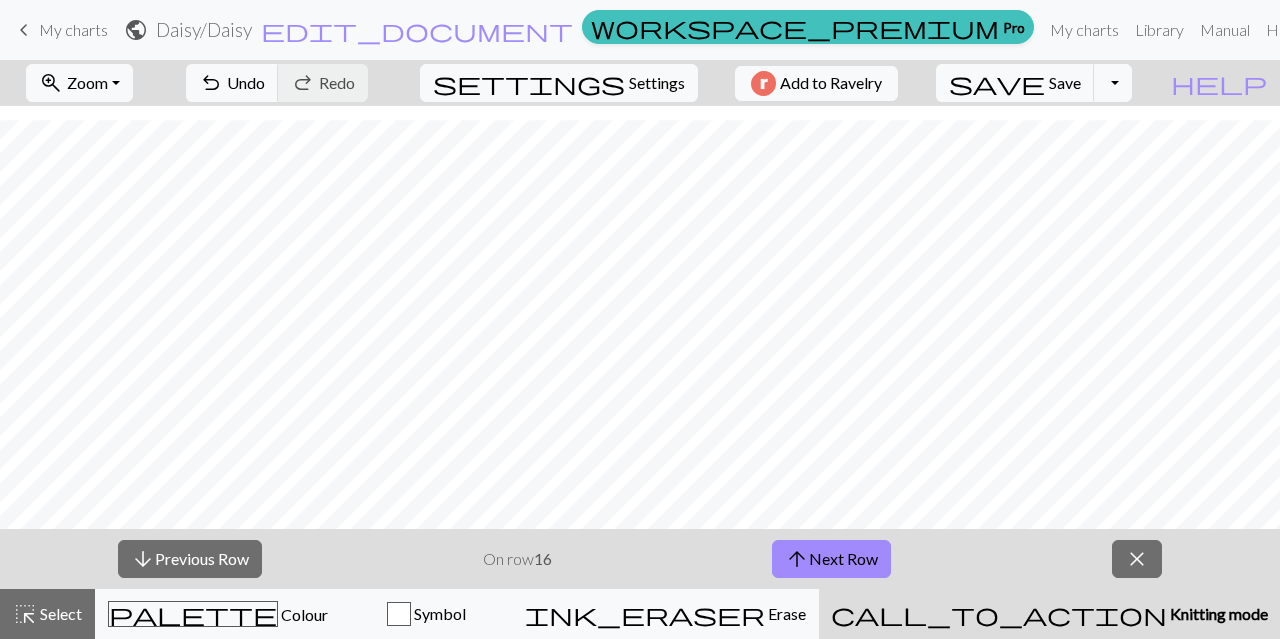 click on "arrow_upward  Next Row" at bounding box center [831, 559] 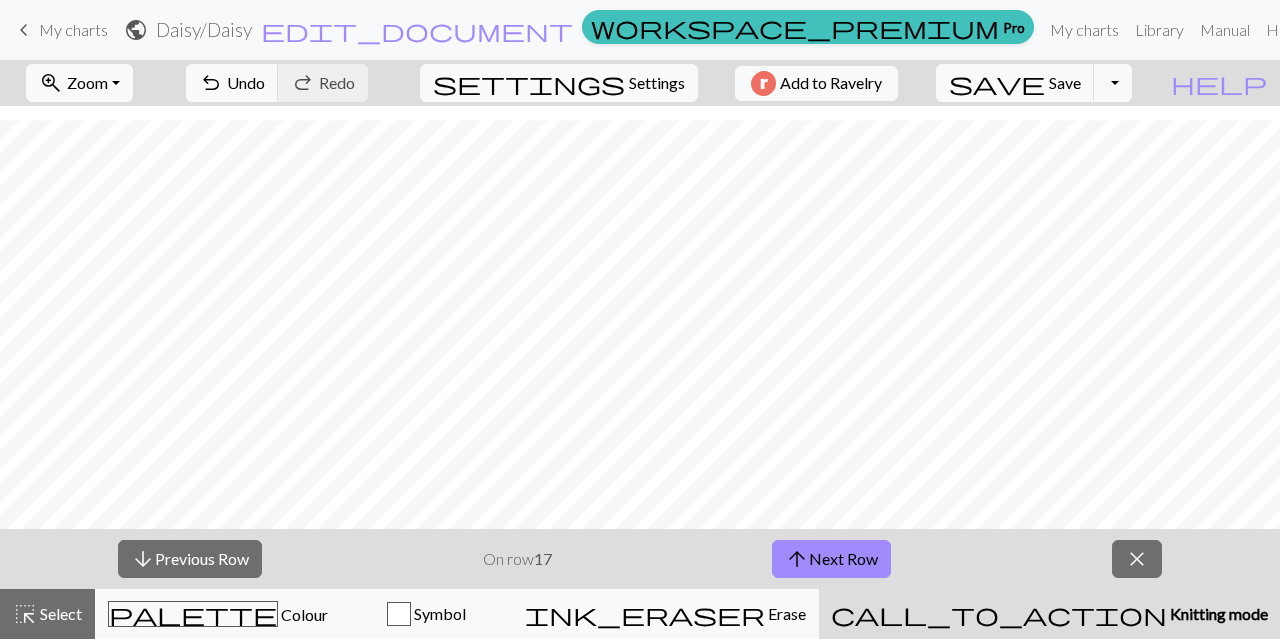 click on "arrow_upward  Next Row" at bounding box center (831, 559) 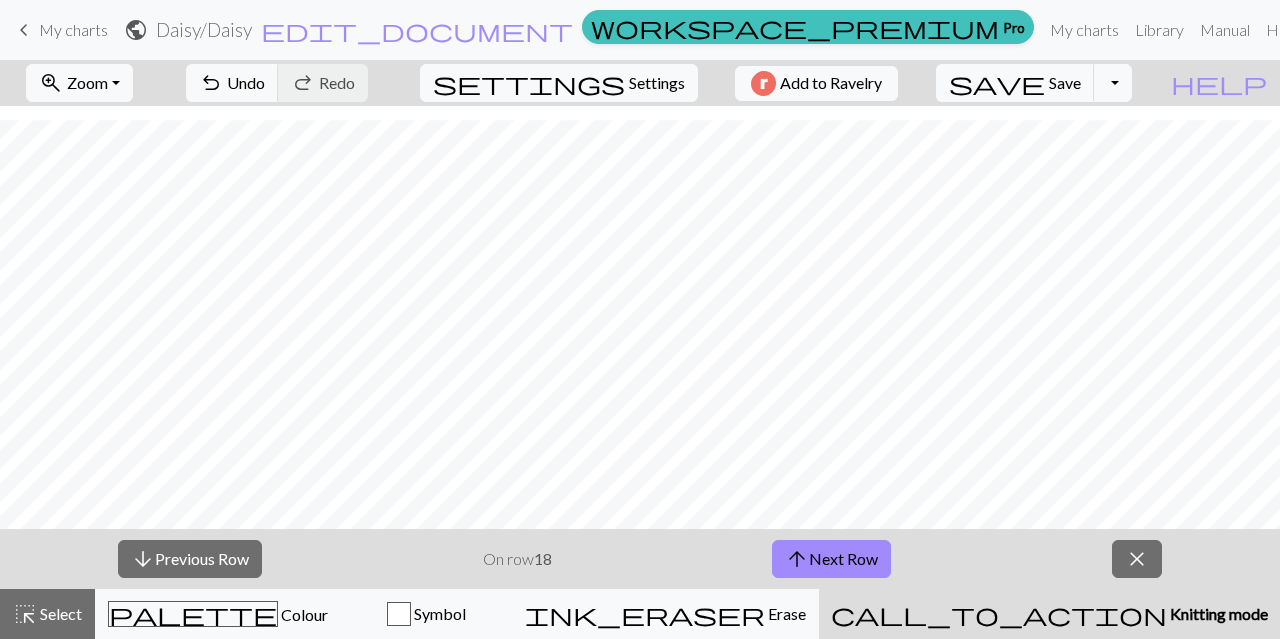 click on "arrow_upward  Next Row" at bounding box center [831, 559] 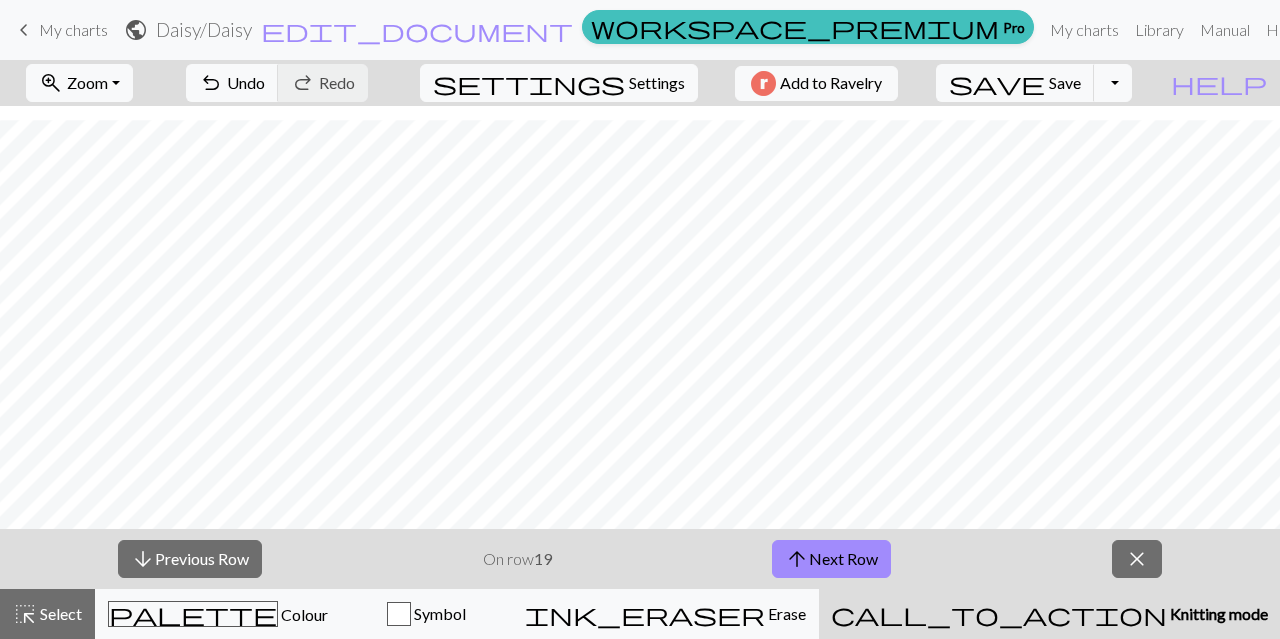 click on "palette   Colour   Colour" at bounding box center [218, 614] 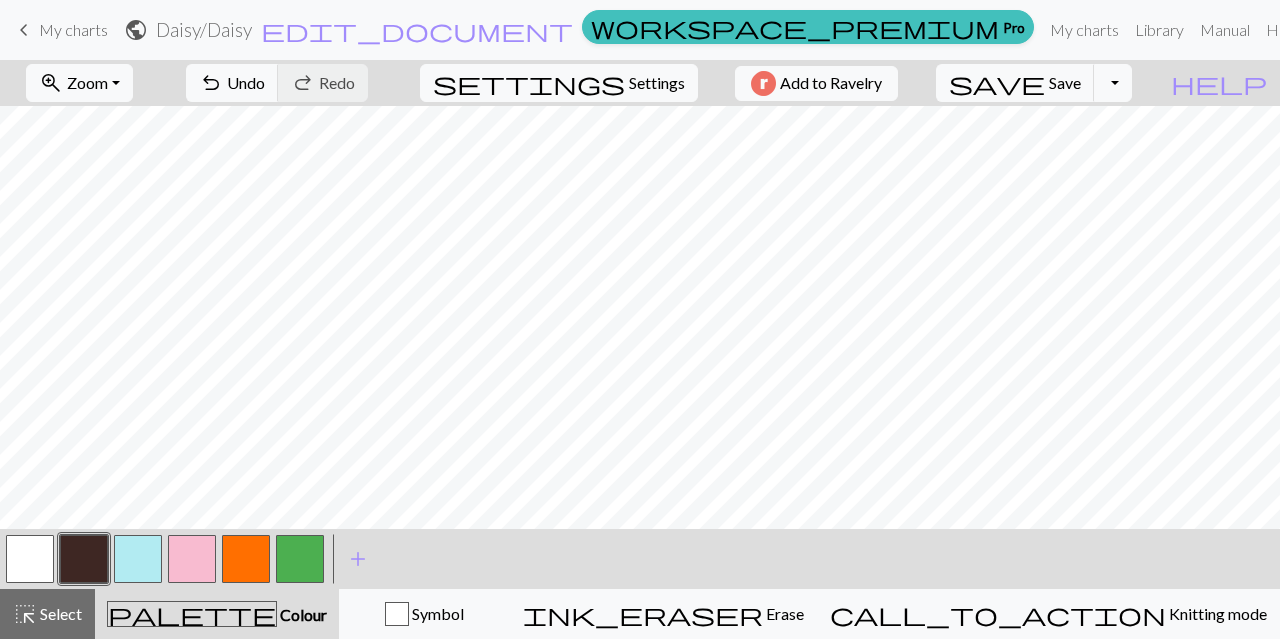 scroll, scrollTop: 243, scrollLeft: 0, axis: vertical 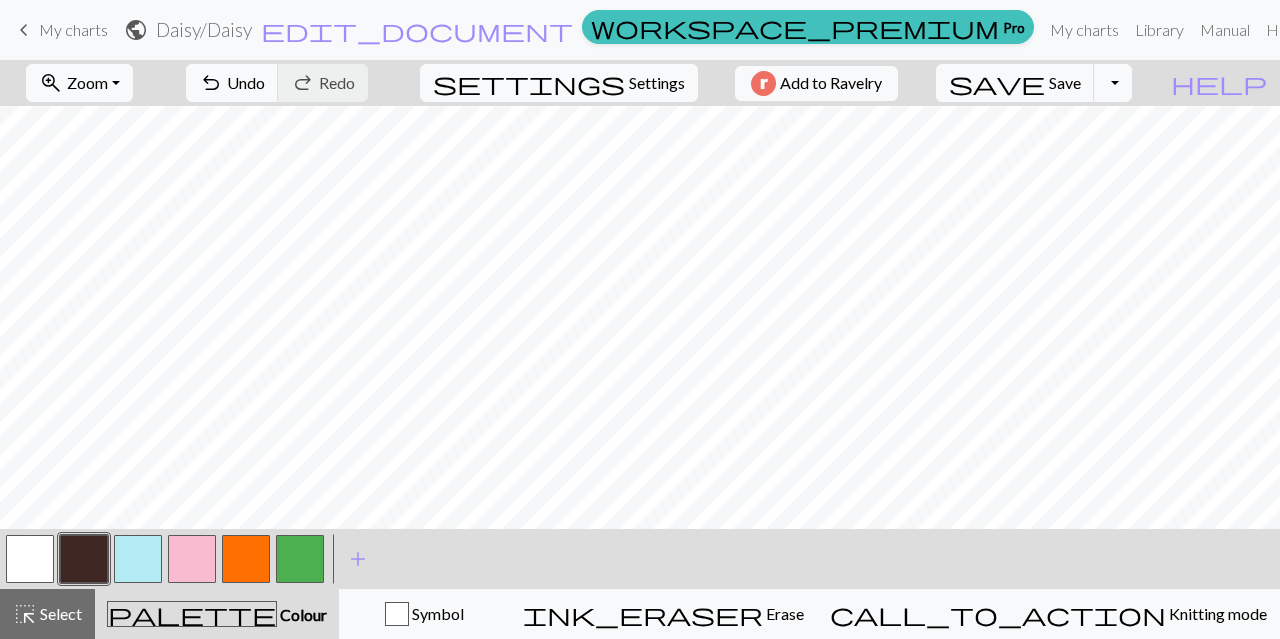 click on "Settings" at bounding box center (657, 83) 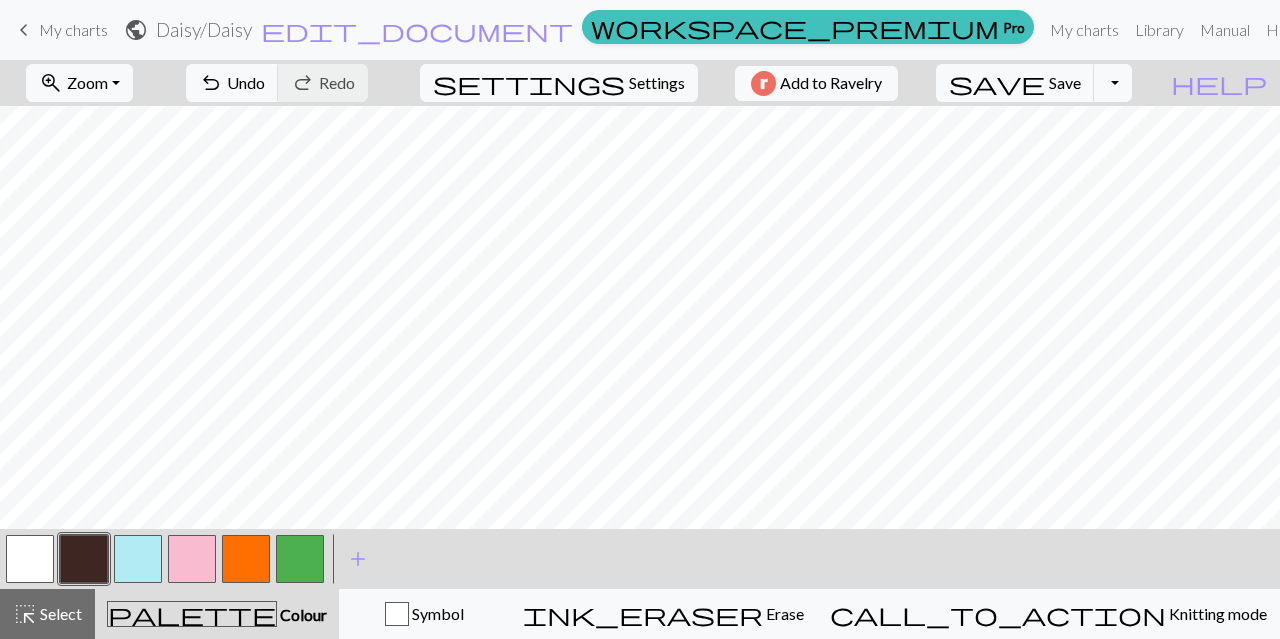 select on "fingering" 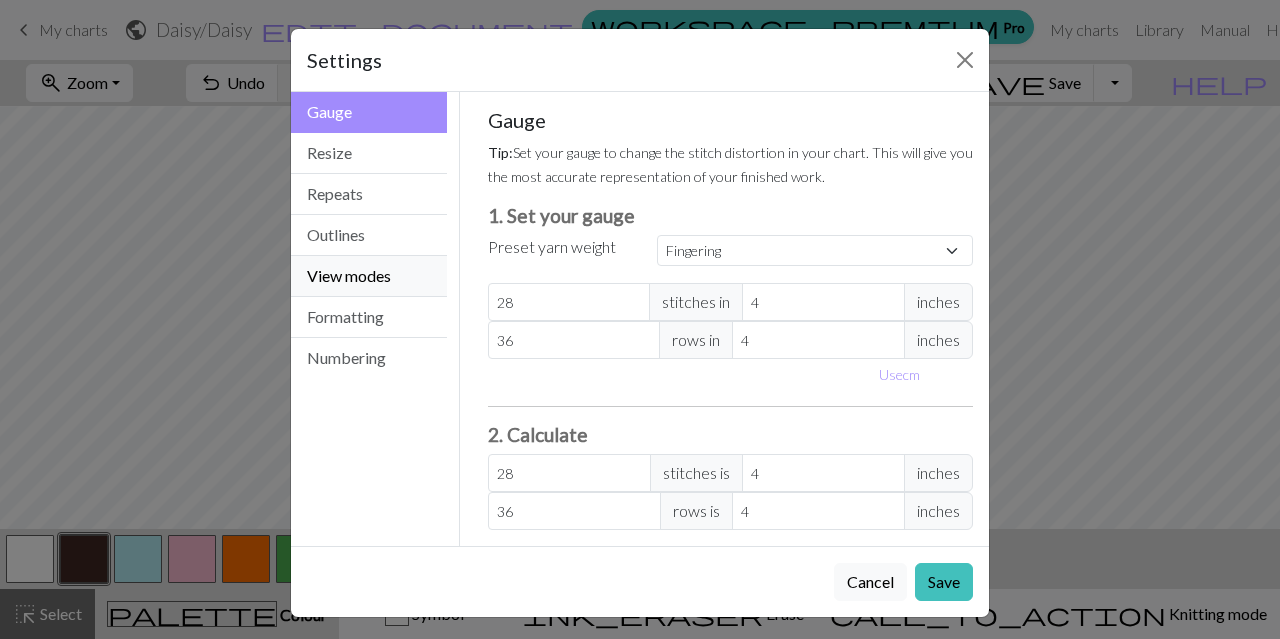 click on "View modes" at bounding box center [369, 276] 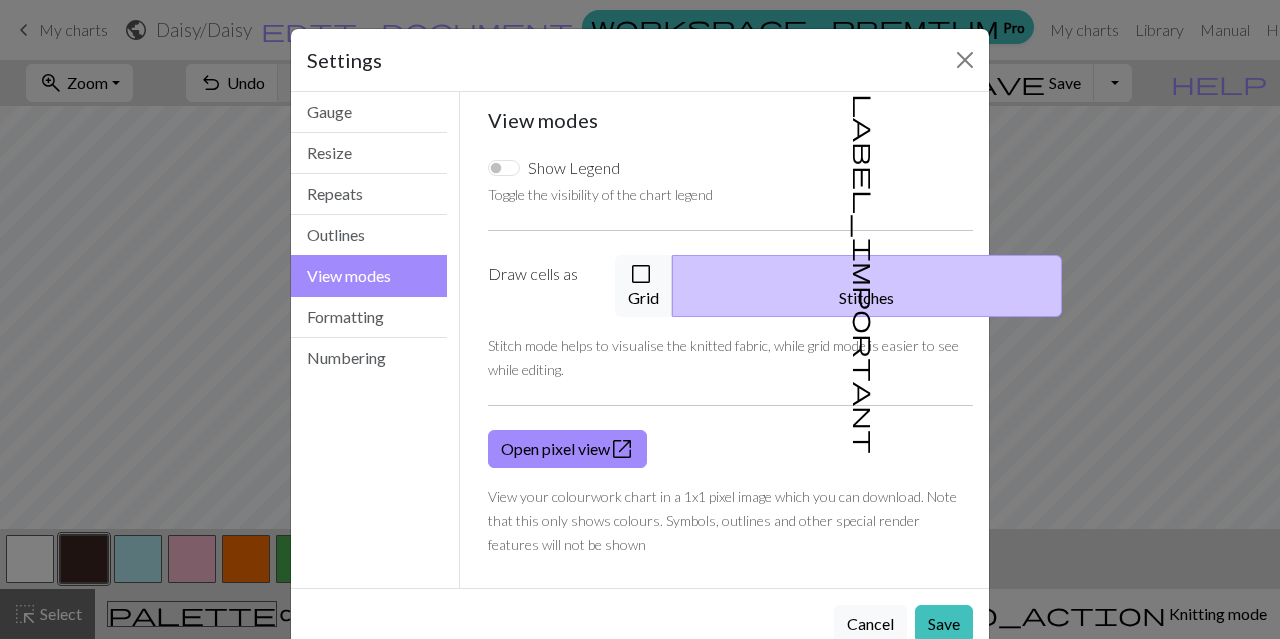 click on "check_box_outline_blank Grid" at bounding box center (644, 286) 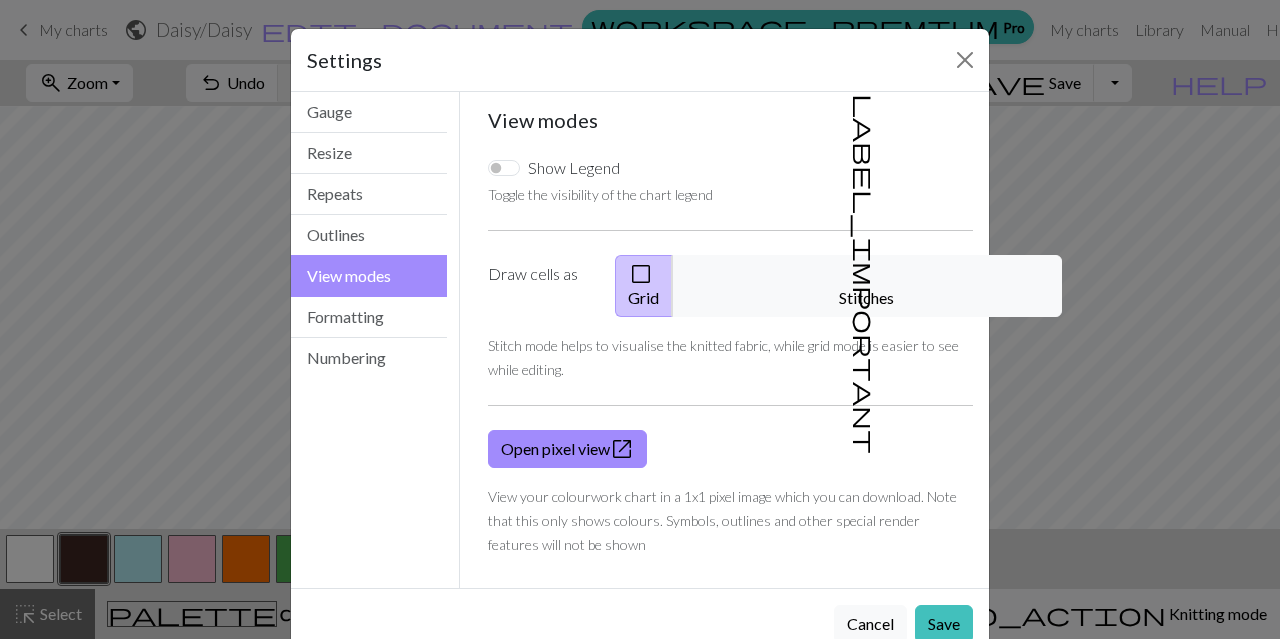 click on "Save" at bounding box center [944, 624] 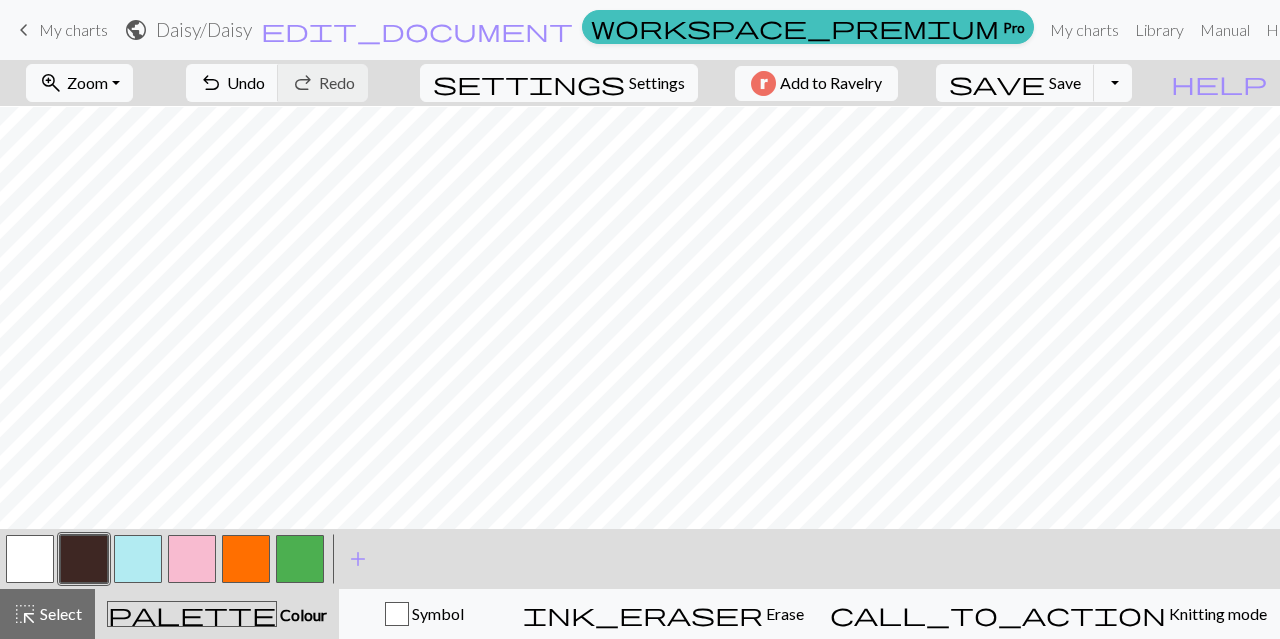 scroll, scrollTop: 302, scrollLeft: 0, axis: vertical 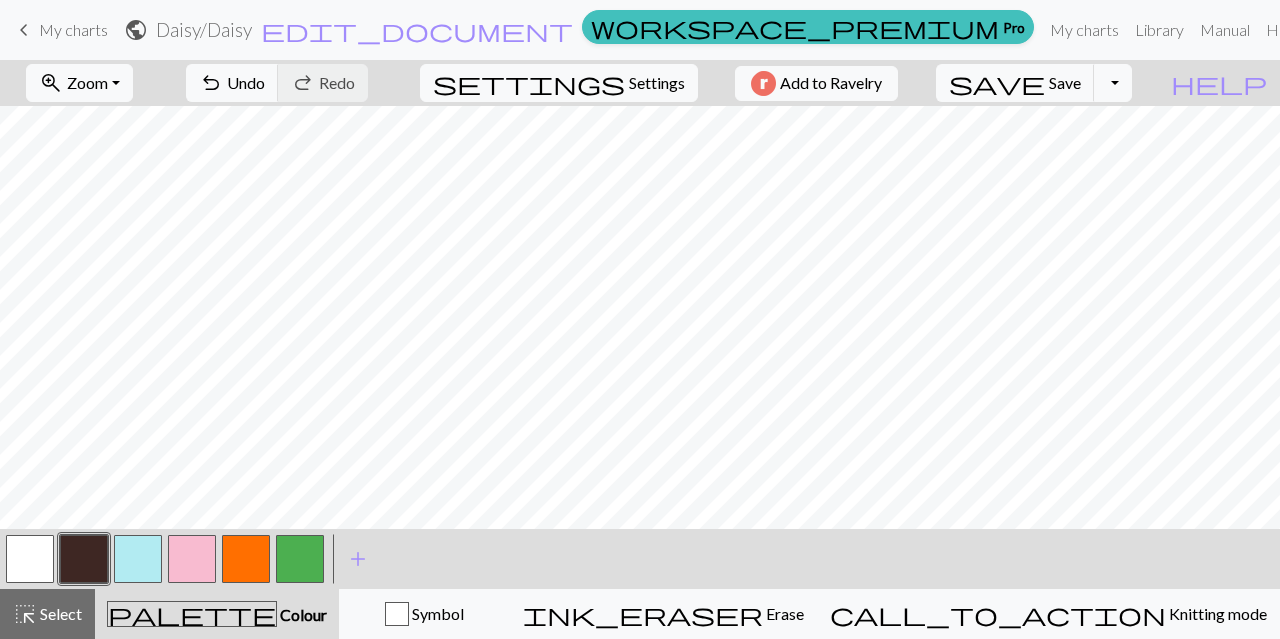 click at bounding box center [246, 559] 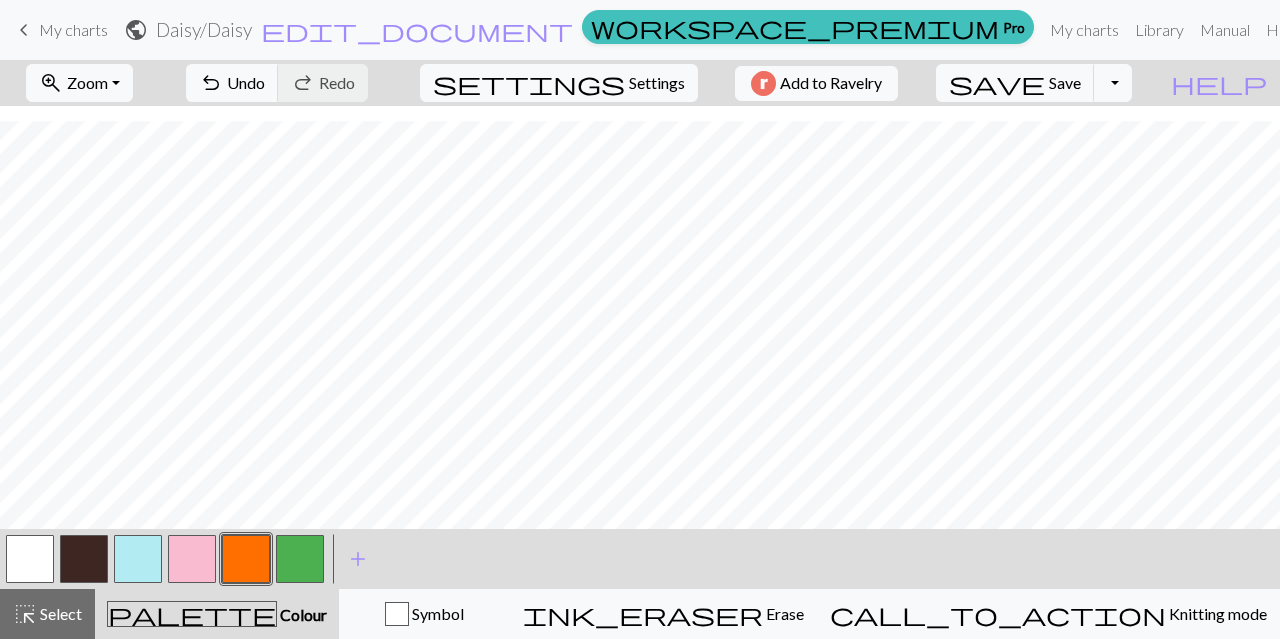 scroll, scrollTop: 260, scrollLeft: 0, axis: vertical 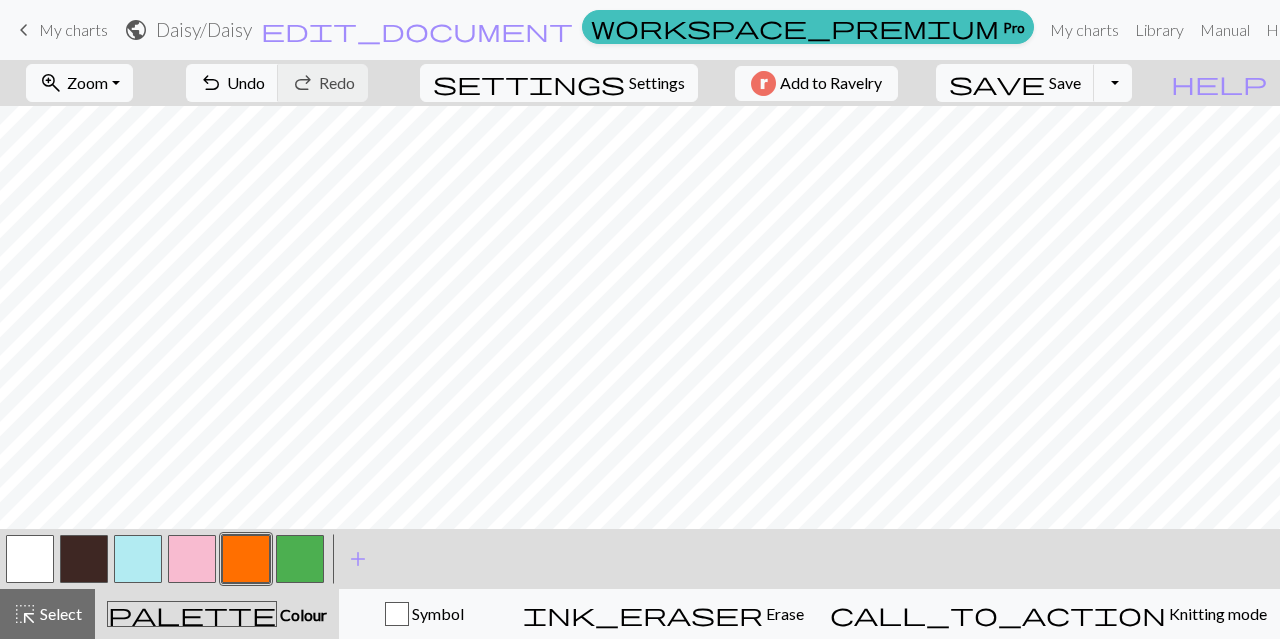click at bounding box center (300, 559) 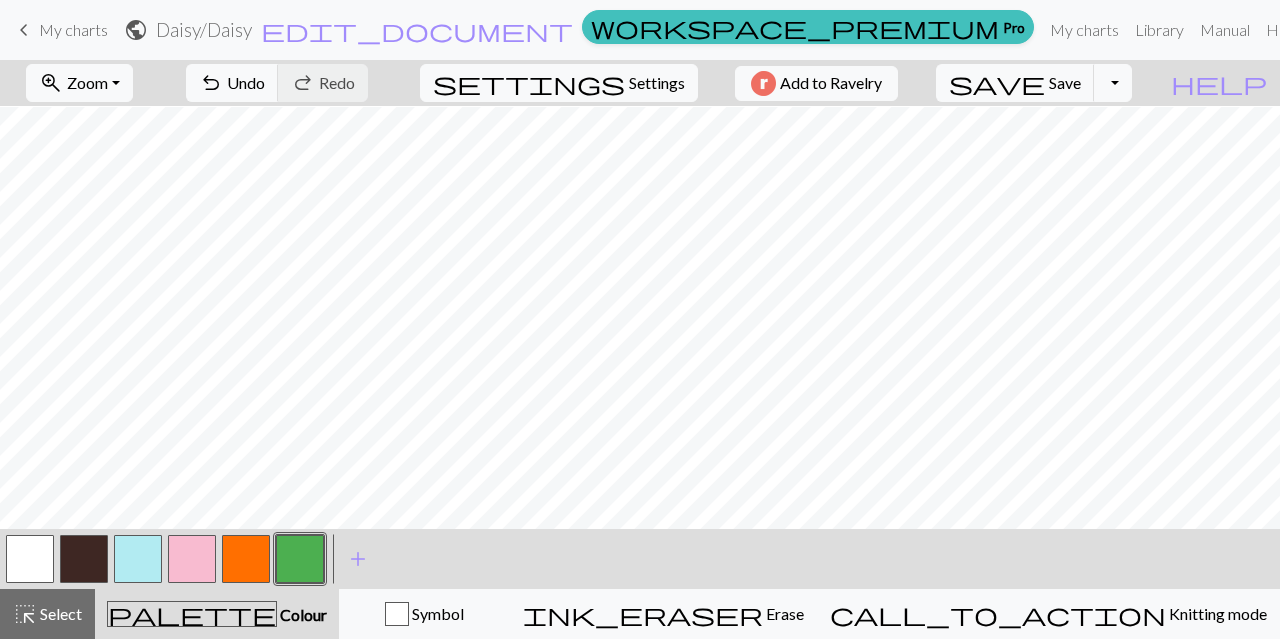 scroll, scrollTop: 346, scrollLeft: 0, axis: vertical 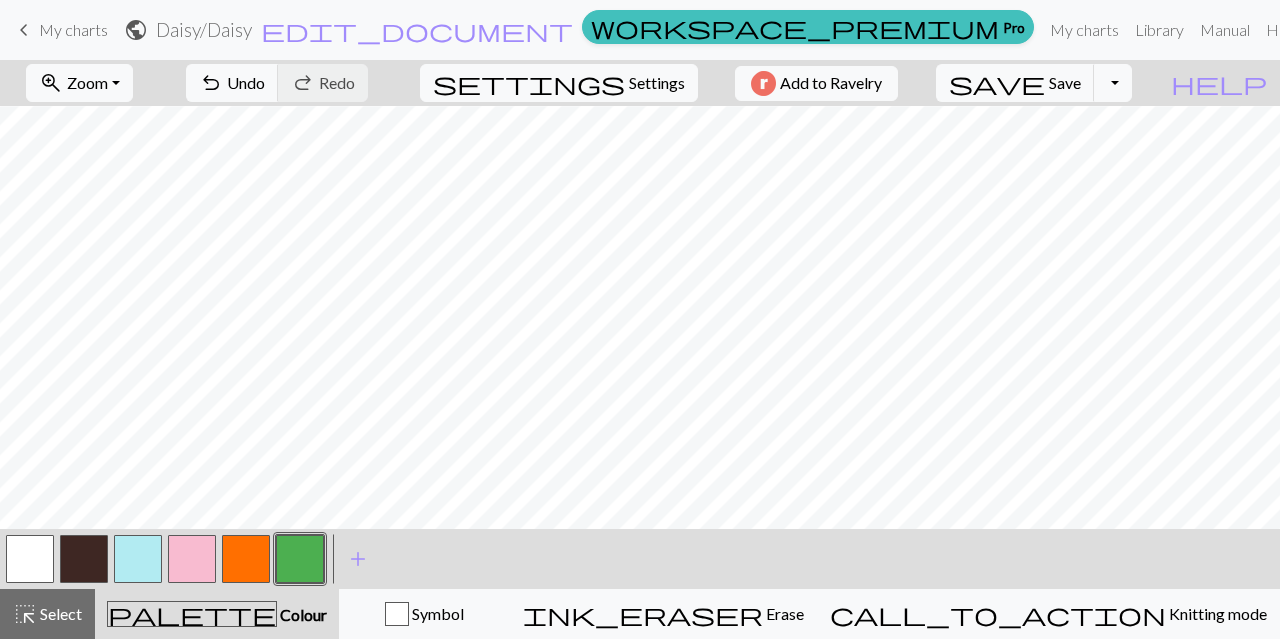click at bounding box center [192, 559] 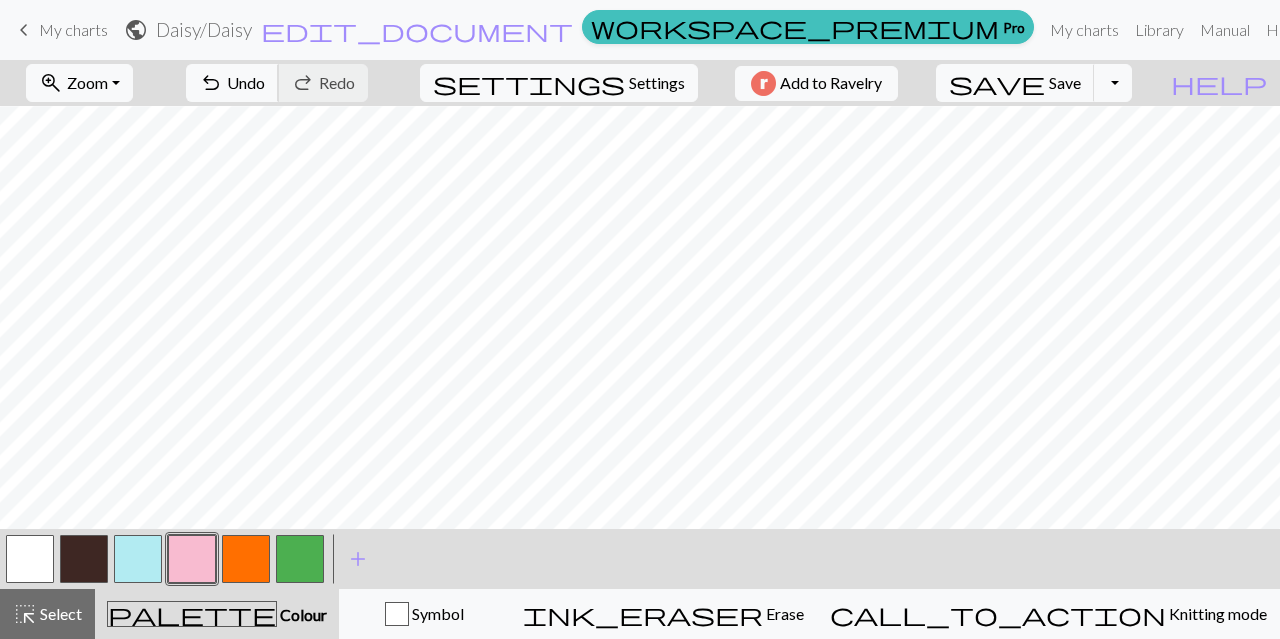 click on "Undo" at bounding box center [246, 82] 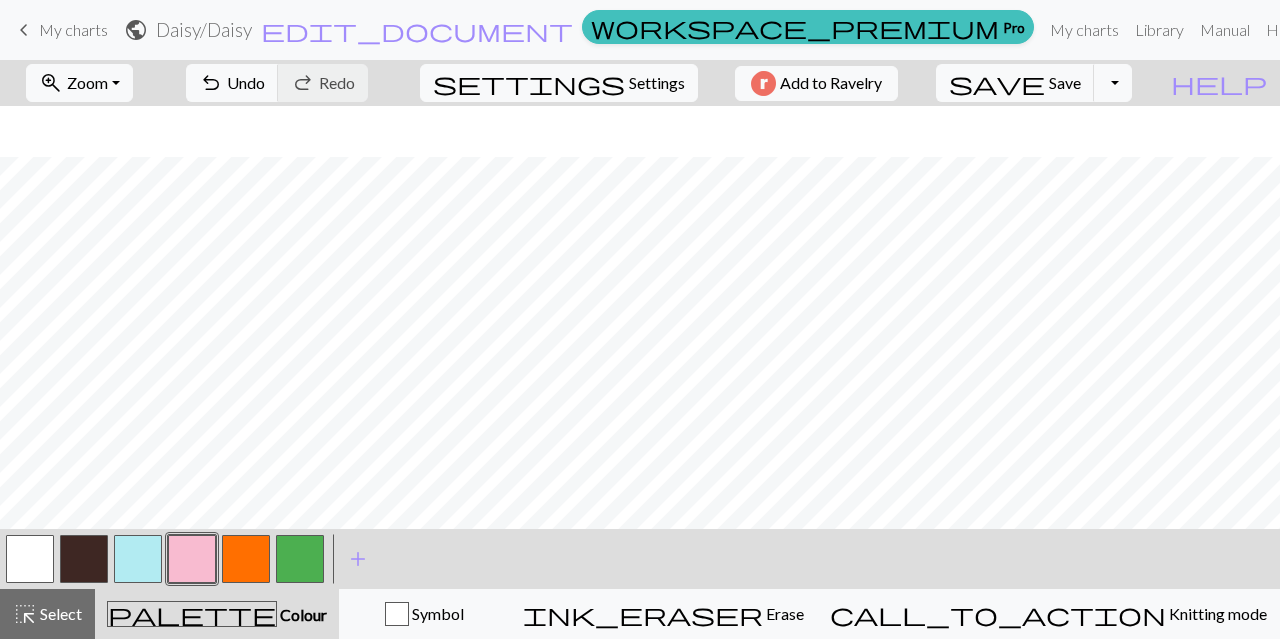 scroll, scrollTop: 431, scrollLeft: 0, axis: vertical 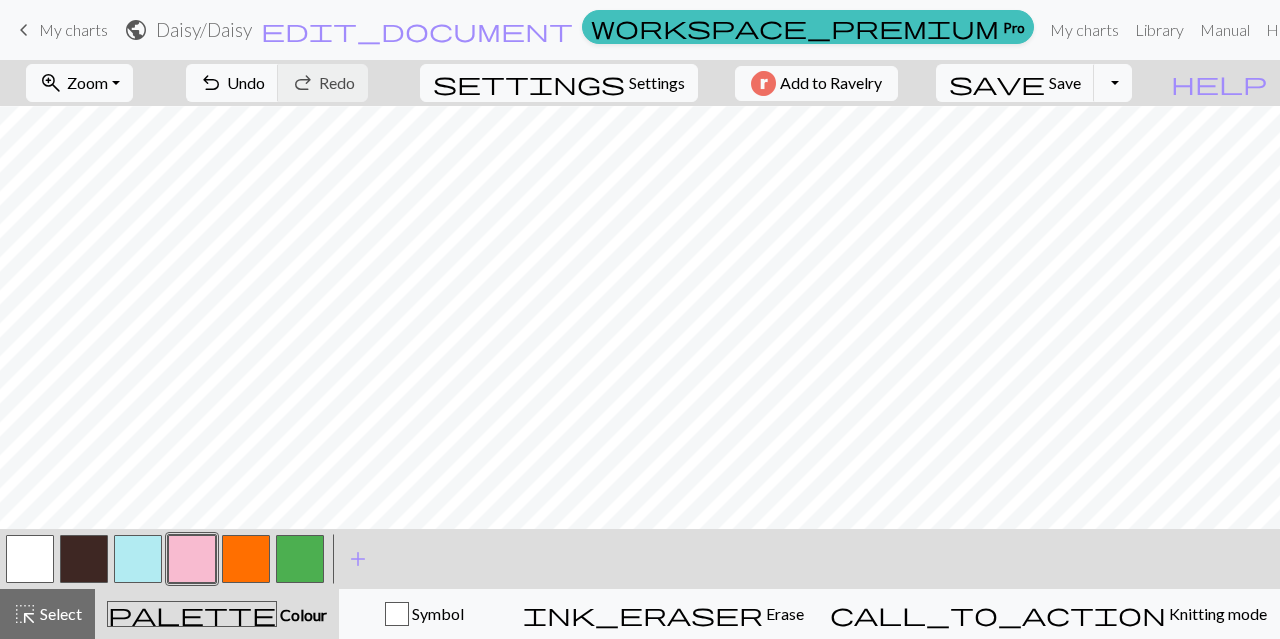 click at bounding box center (300, 559) 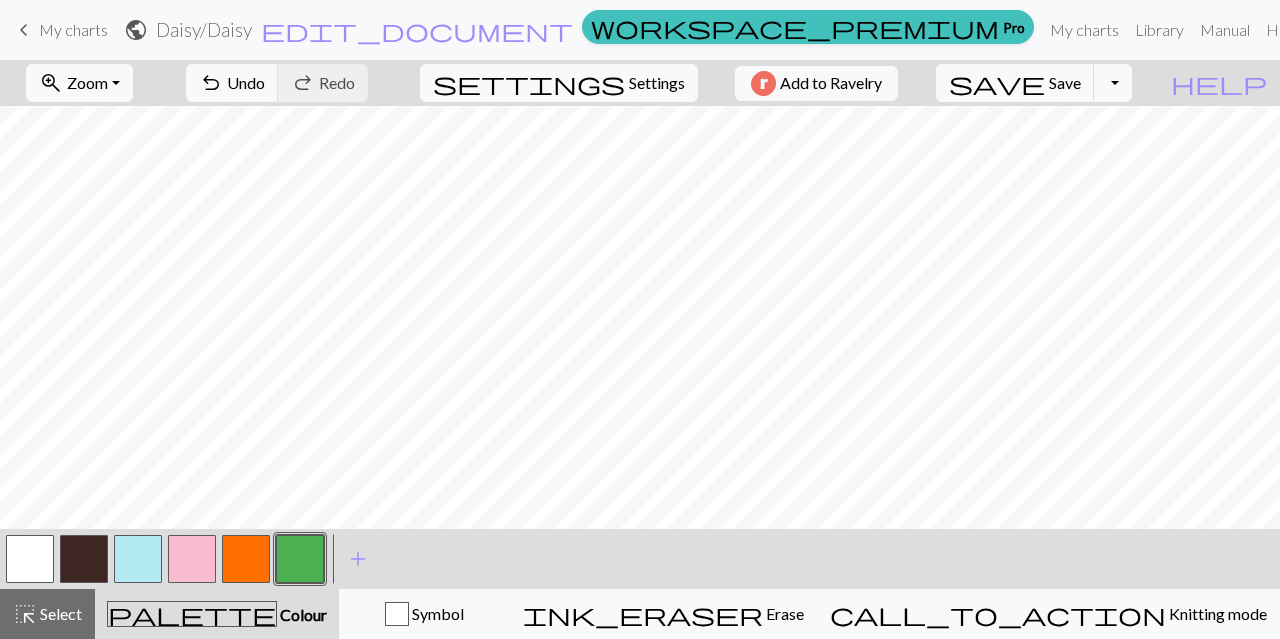 click at bounding box center [192, 559] 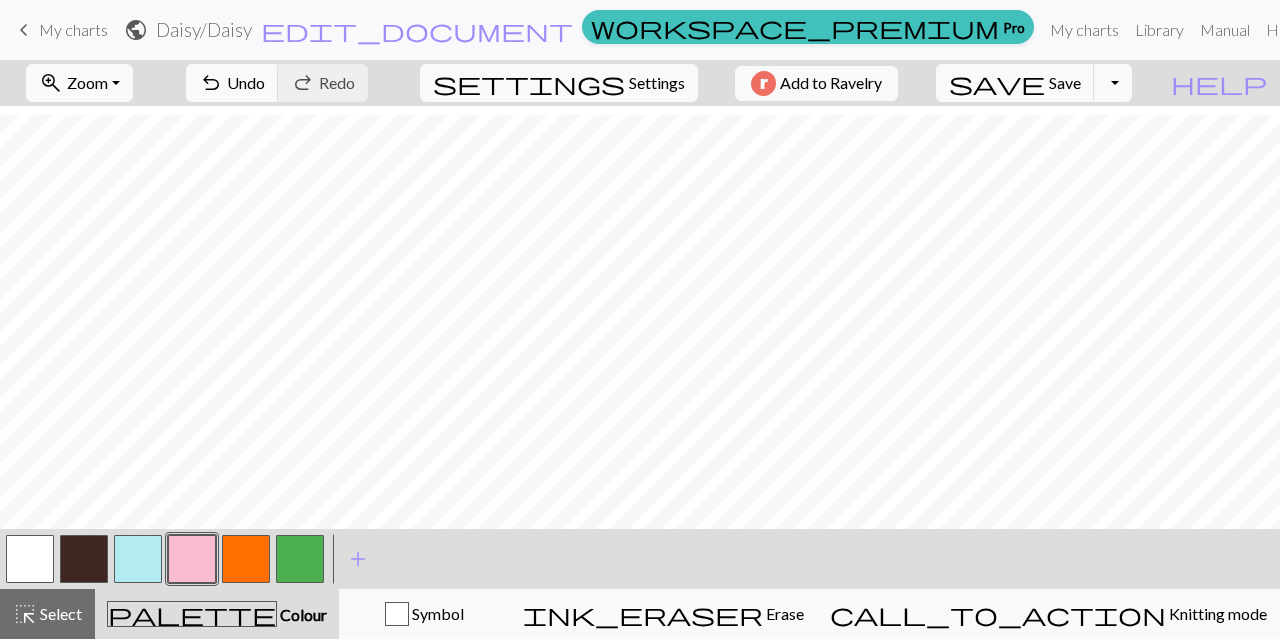 scroll, scrollTop: 481, scrollLeft: 0, axis: vertical 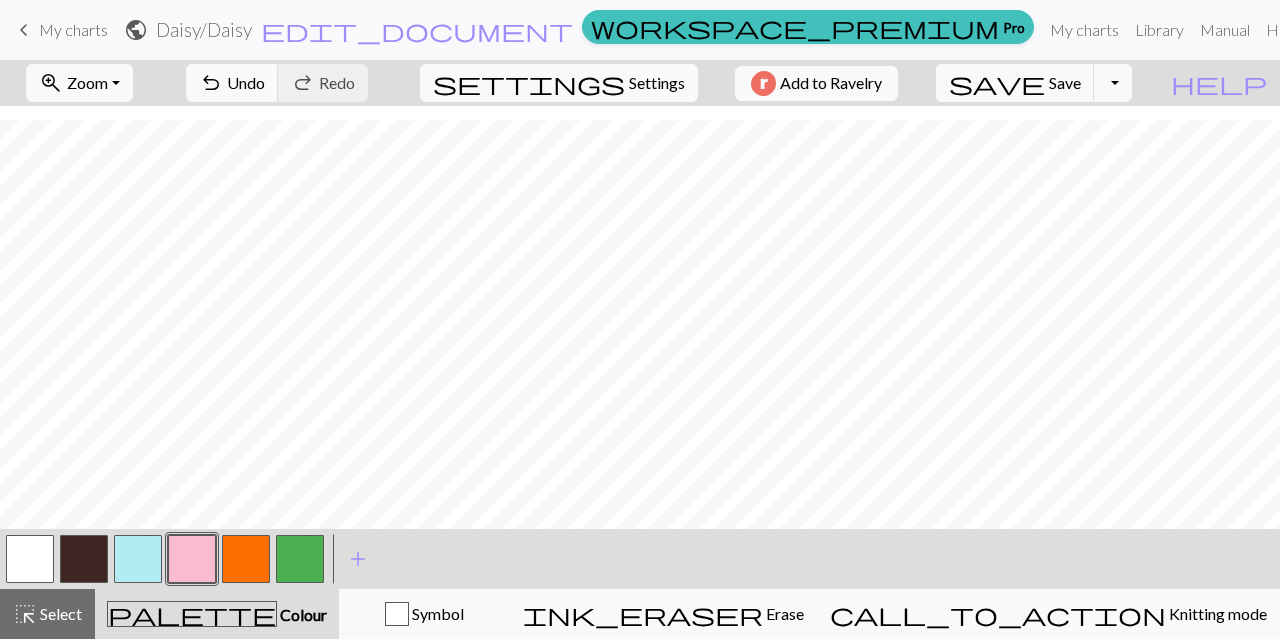 click at bounding box center [300, 559] 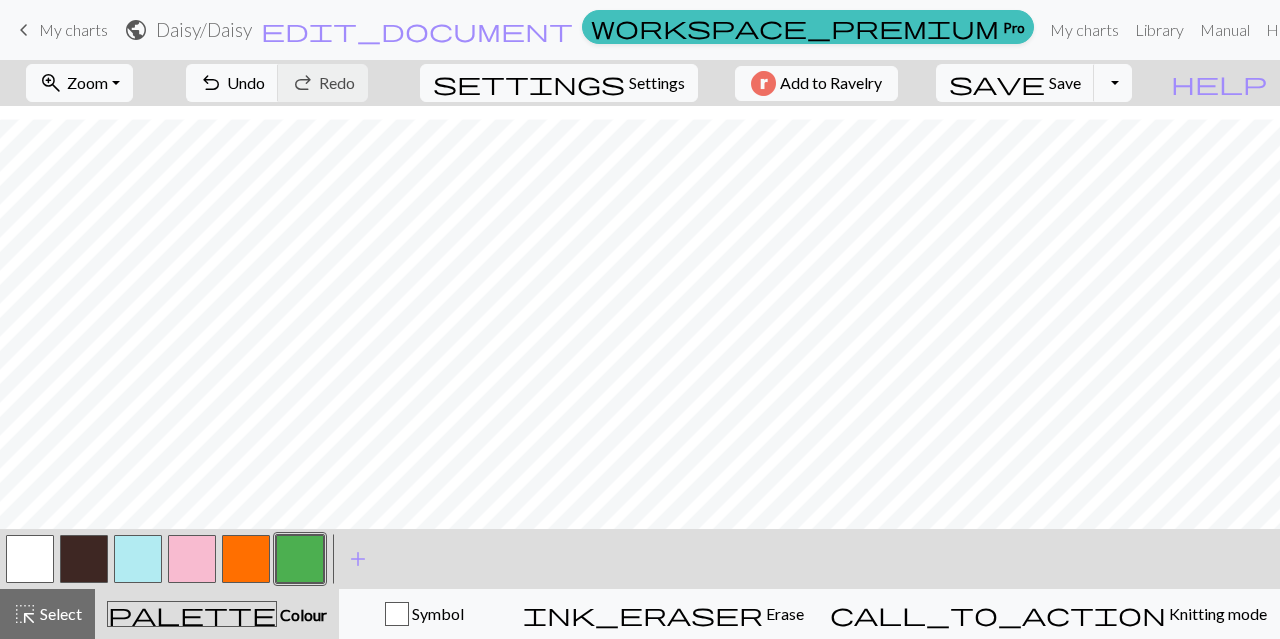 scroll, scrollTop: 481, scrollLeft: 0, axis: vertical 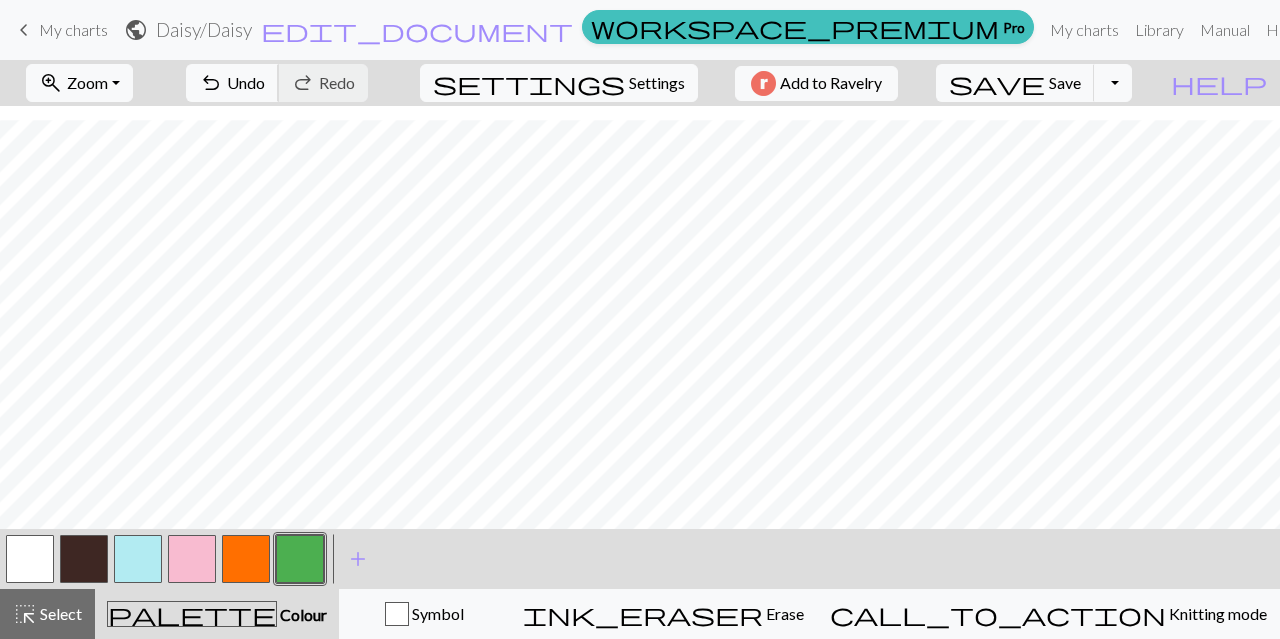 click on "Undo" at bounding box center (246, 82) 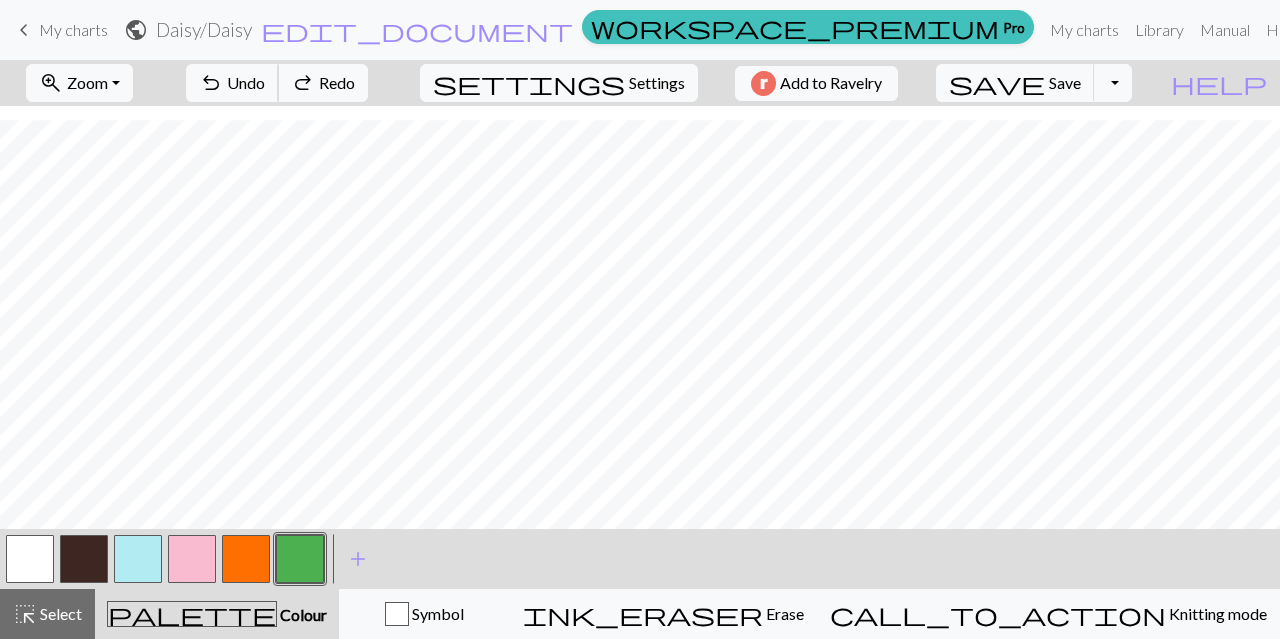 click on "Undo" at bounding box center [246, 82] 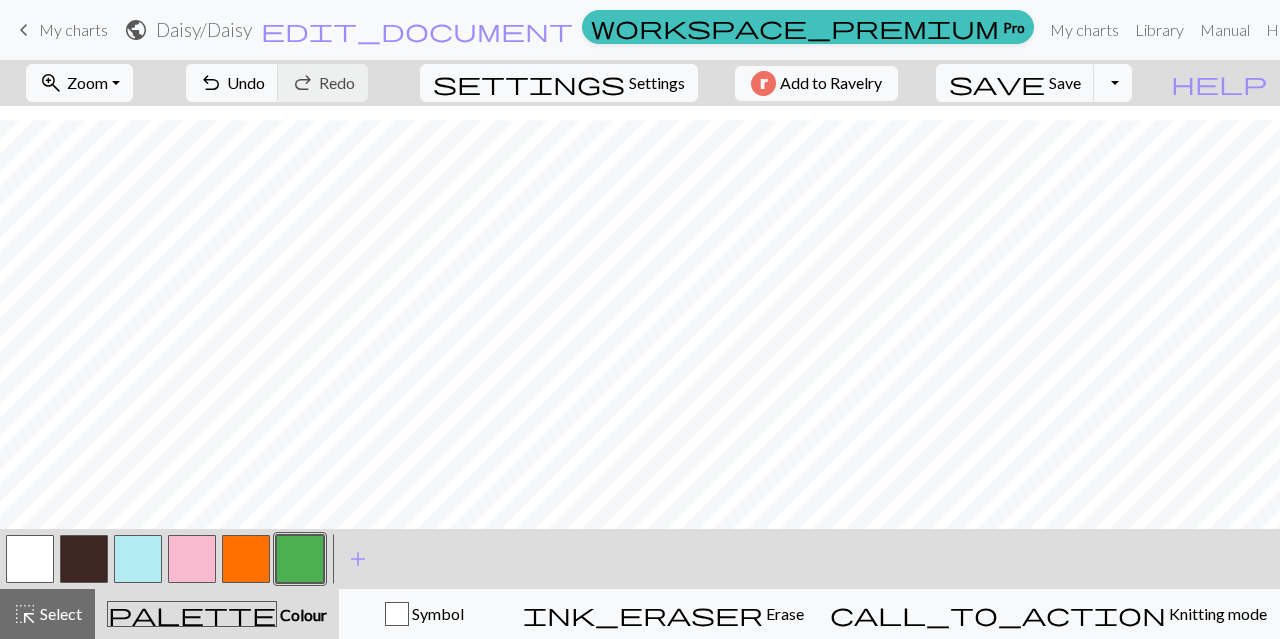 scroll, scrollTop: 481, scrollLeft: 0, axis: vertical 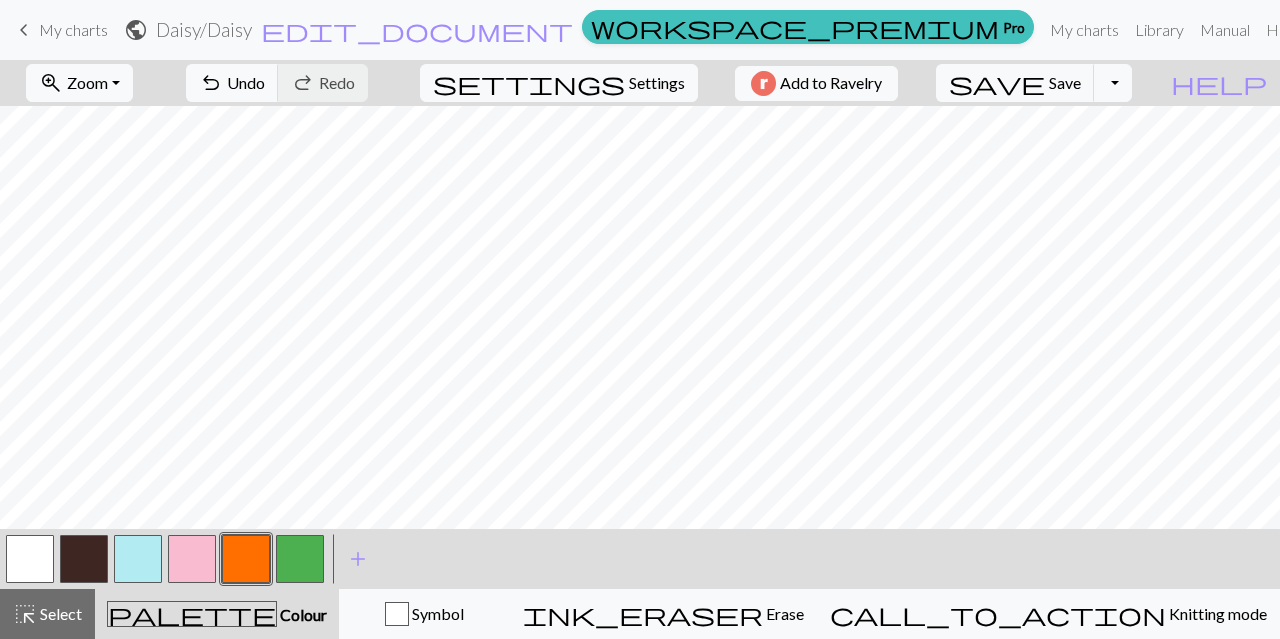 click at bounding box center [138, 559] 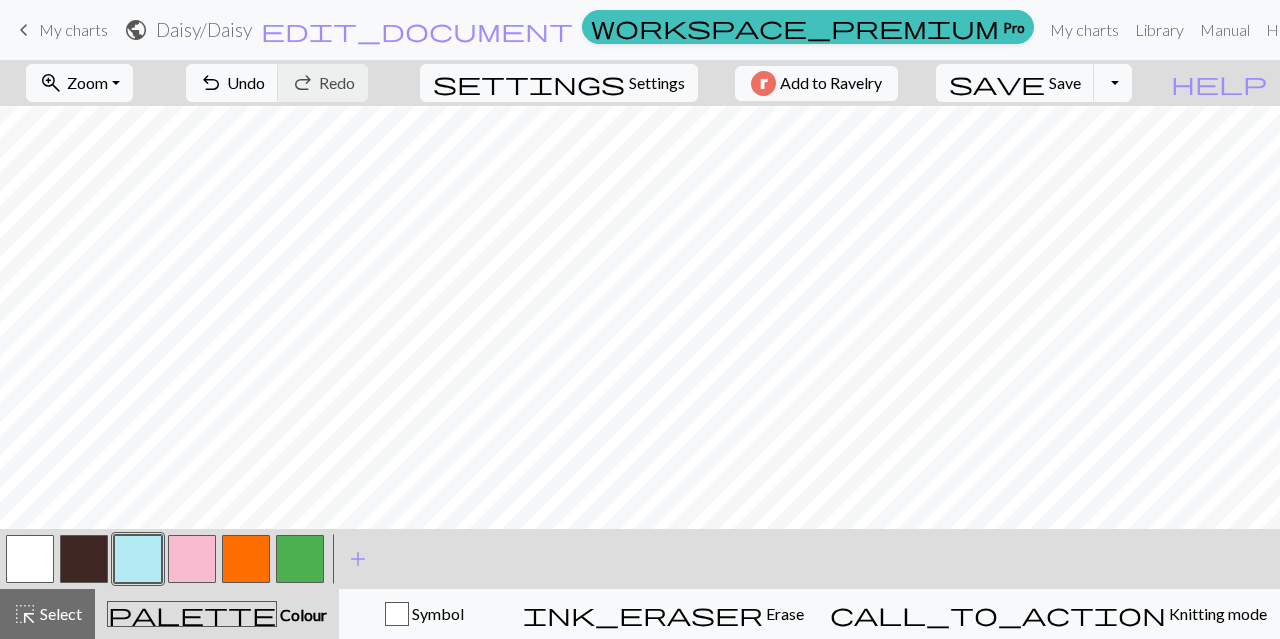 scroll, scrollTop: 260, scrollLeft: 0, axis: vertical 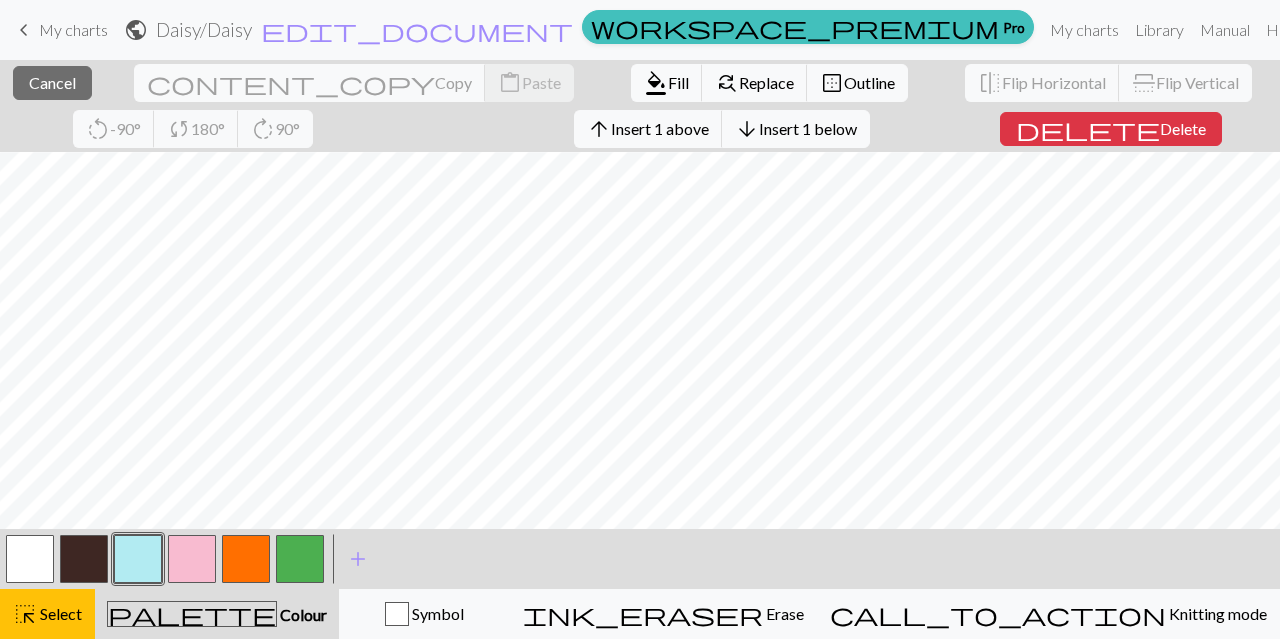 click on "Select" at bounding box center [59, 613] 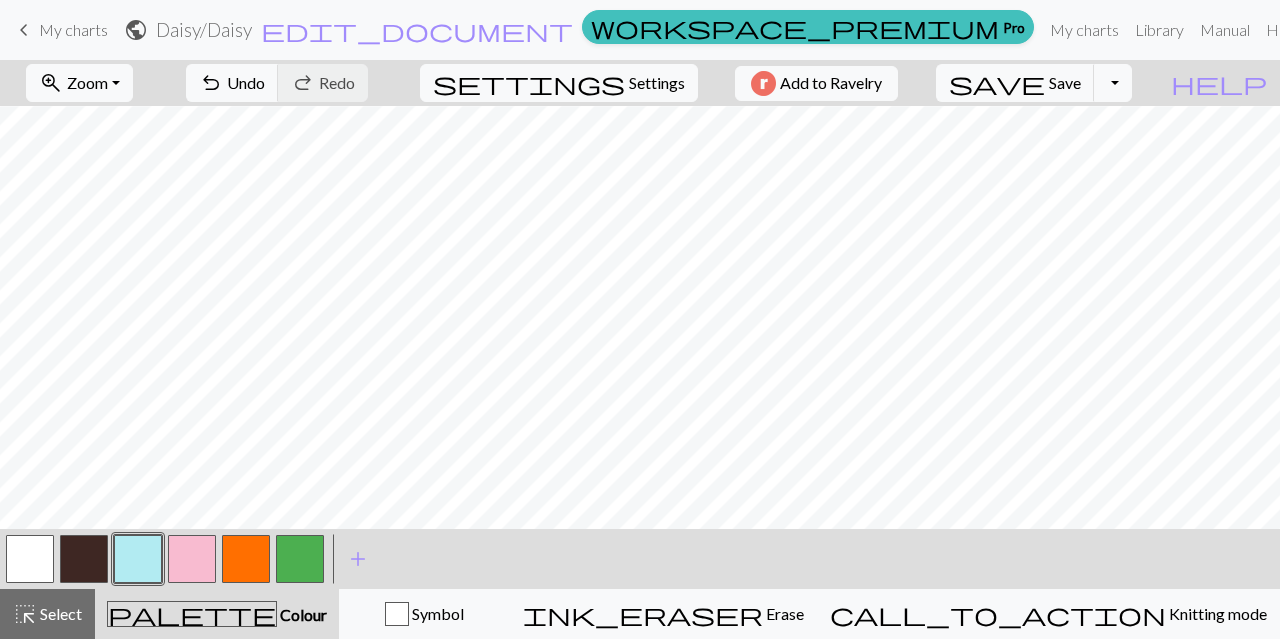 scroll, scrollTop: 322, scrollLeft: 0, axis: vertical 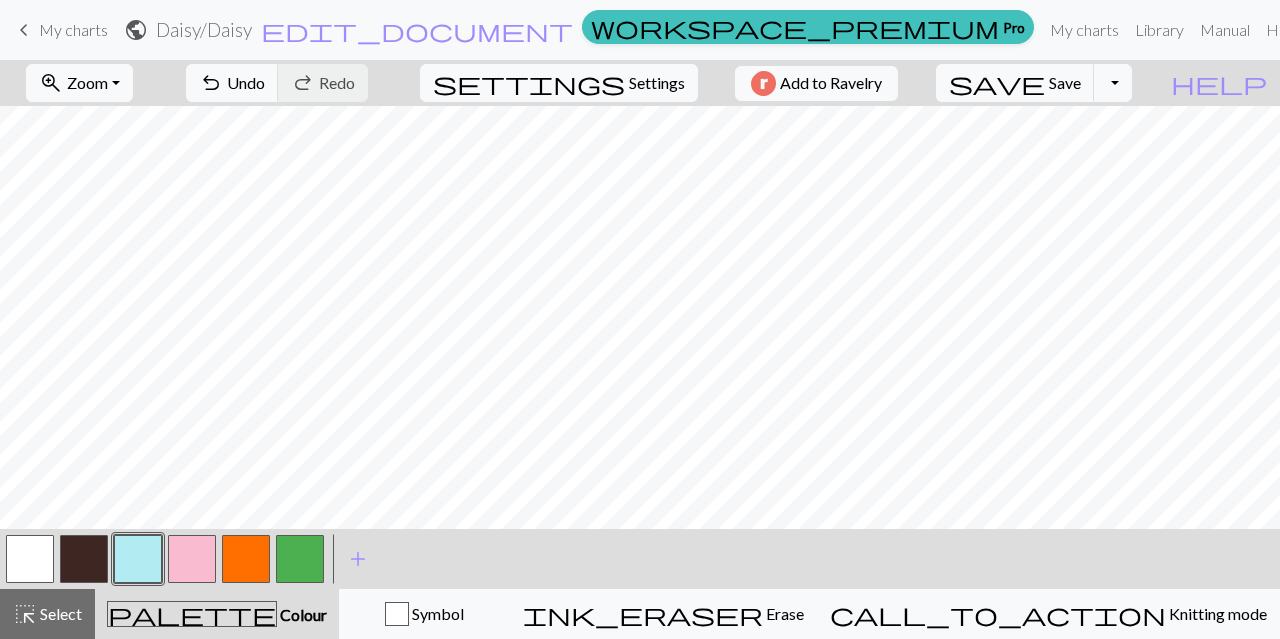 click at bounding box center [300, 559] 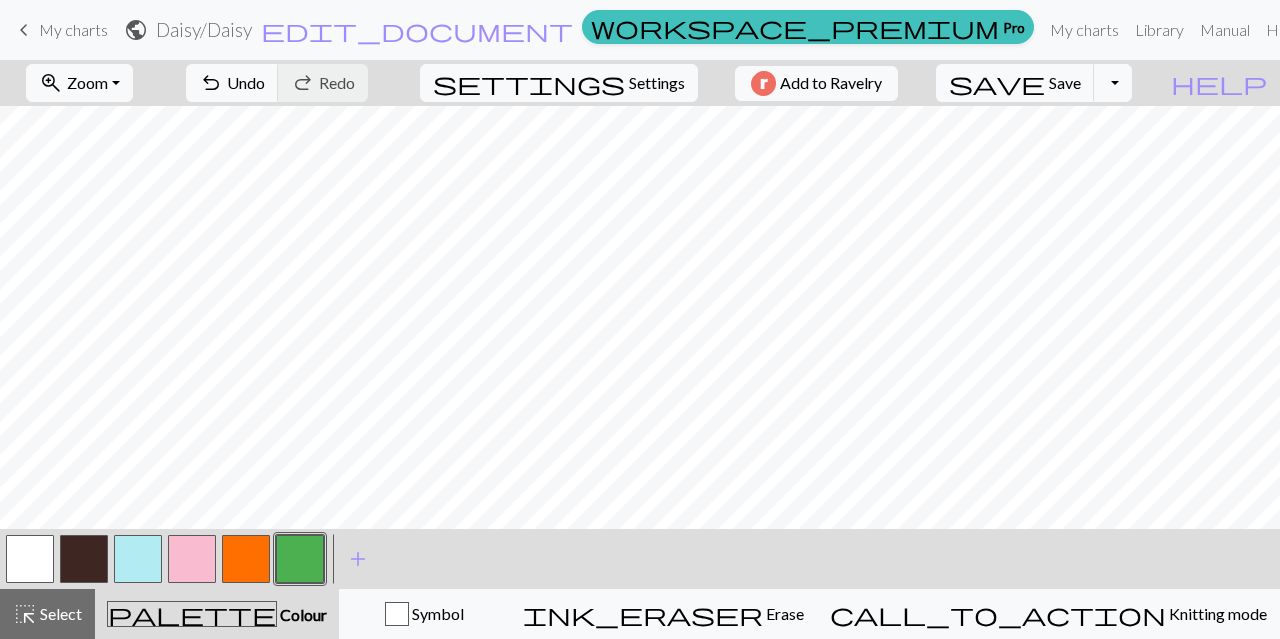 click on "settings  Settings" at bounding box center [559, 83] 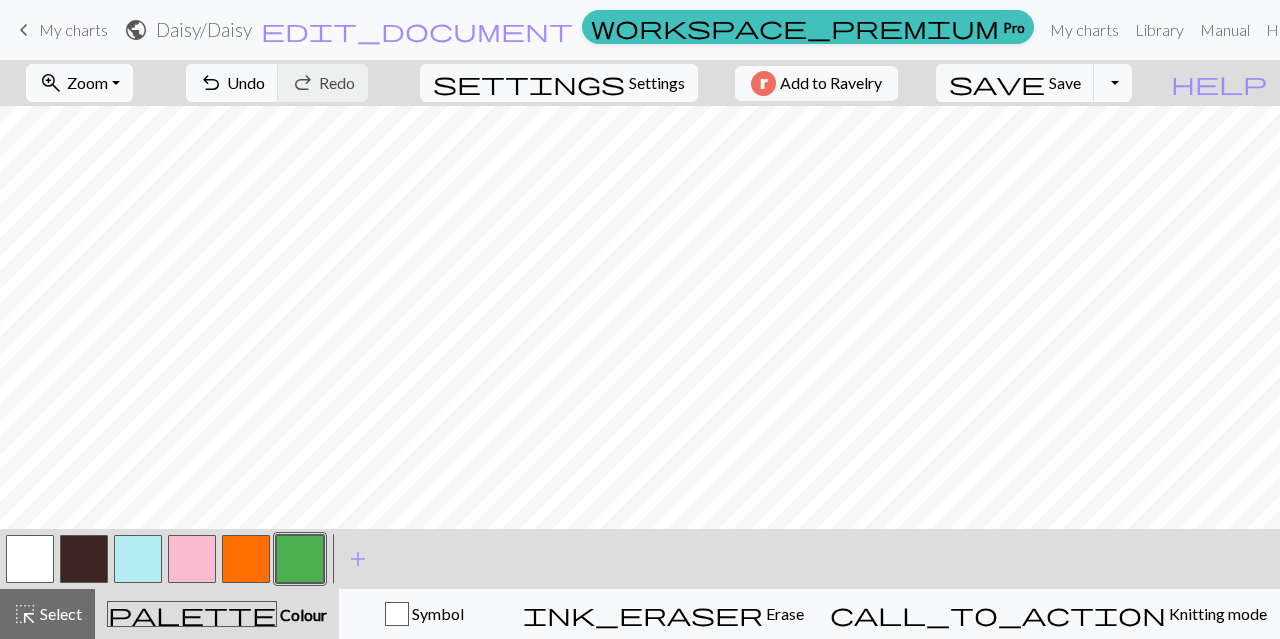 select on "fingering" 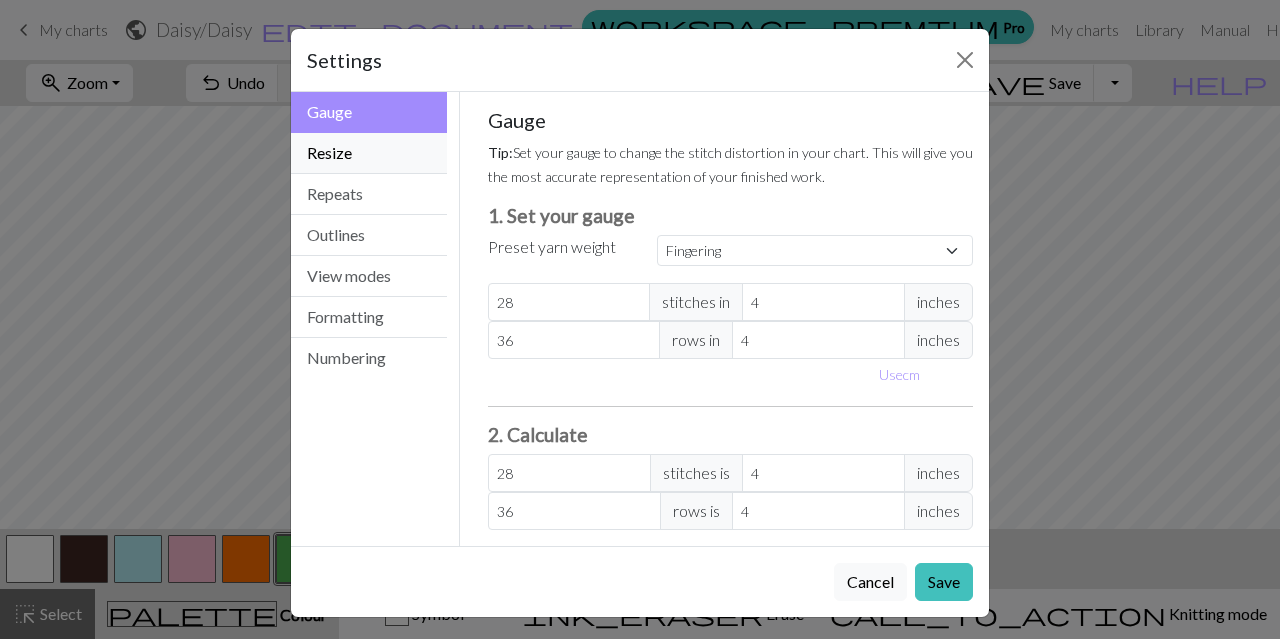 click on "Resize" at bounding box center (369, 153) 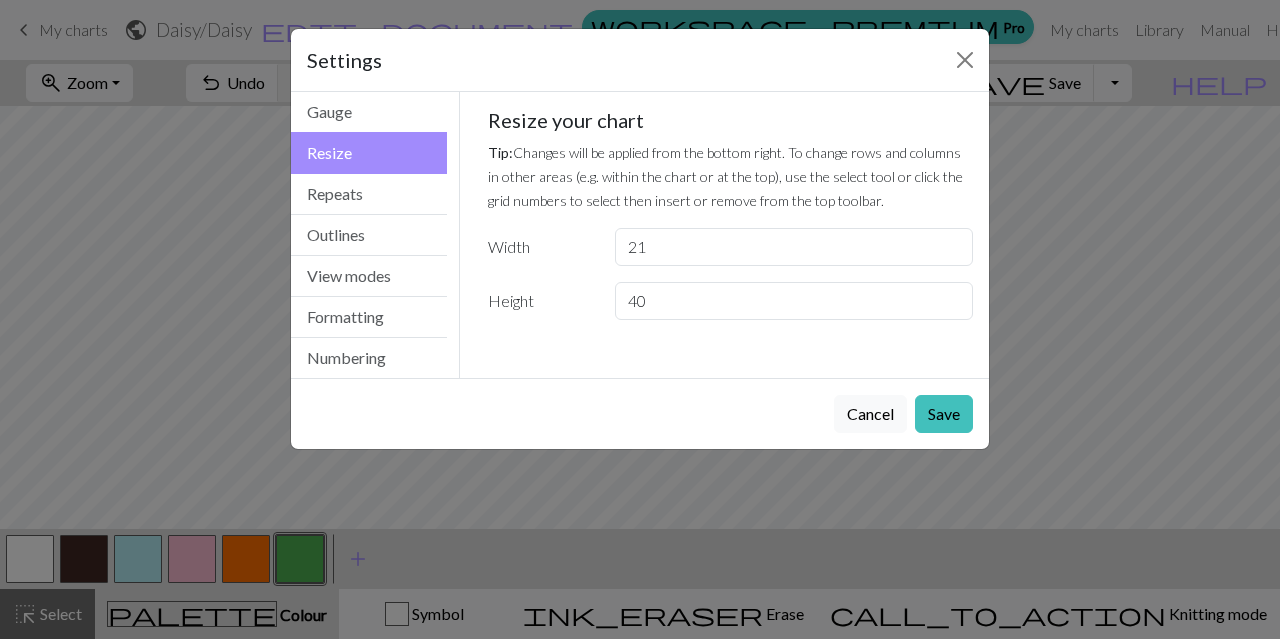 click on "Cancel" at bounding box center (870, 414) 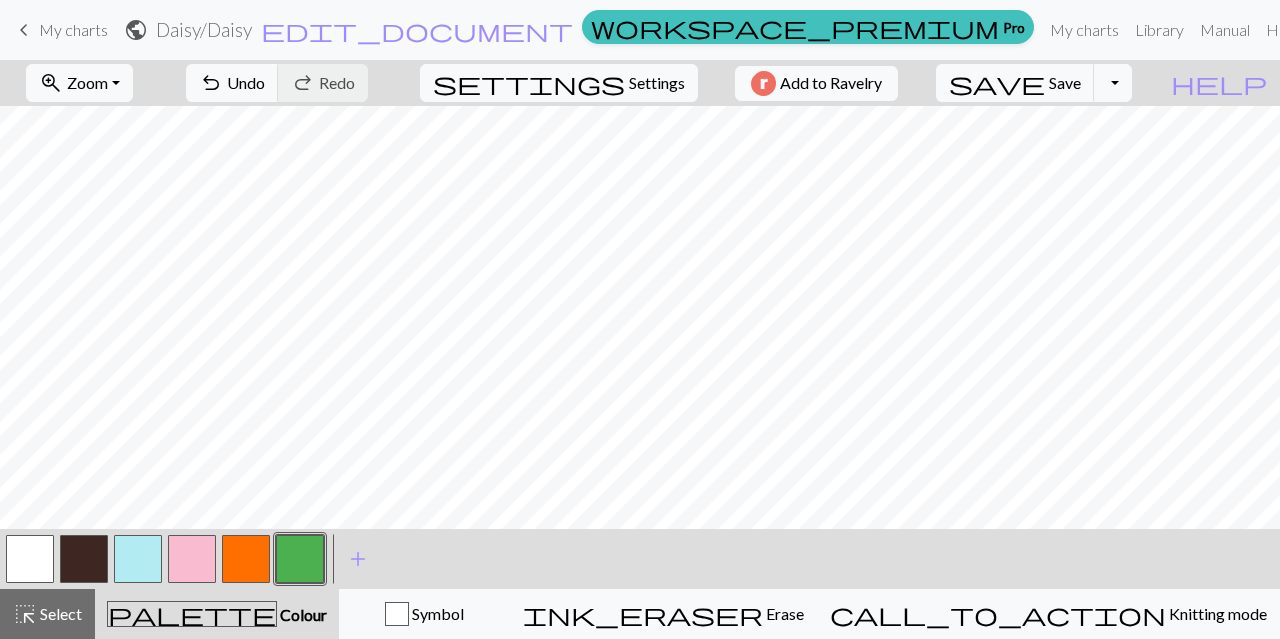 click on "Settings" at bounding box center [657, 83] 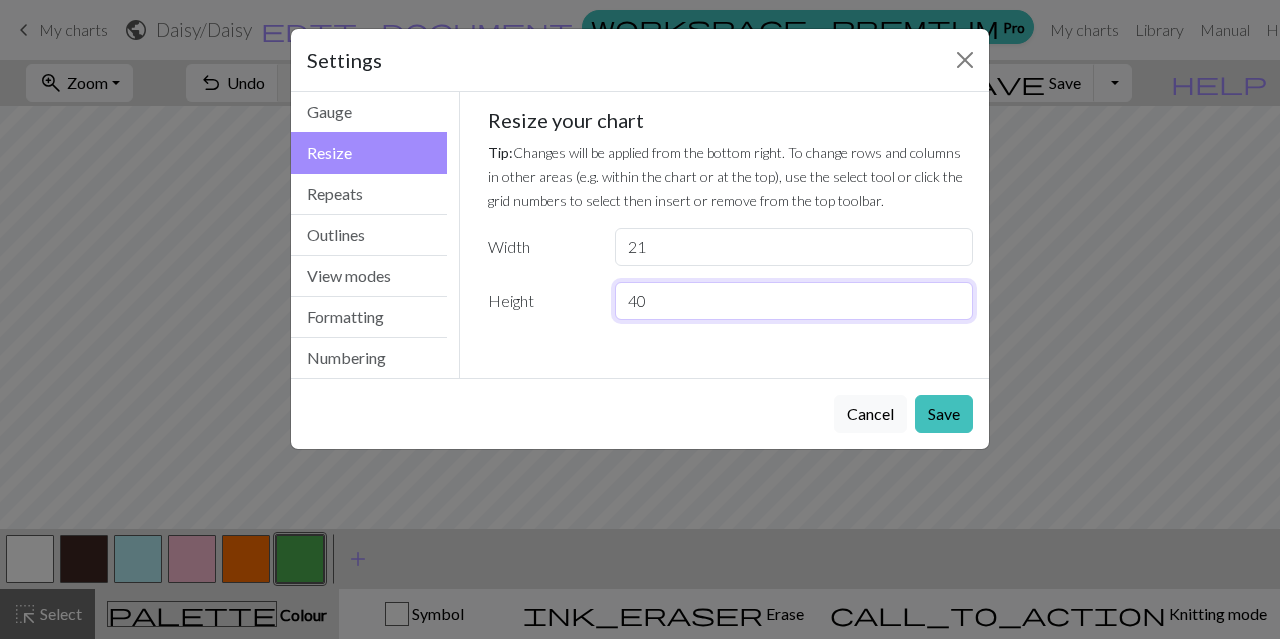 click on "40" at bounding box center (794, 301) 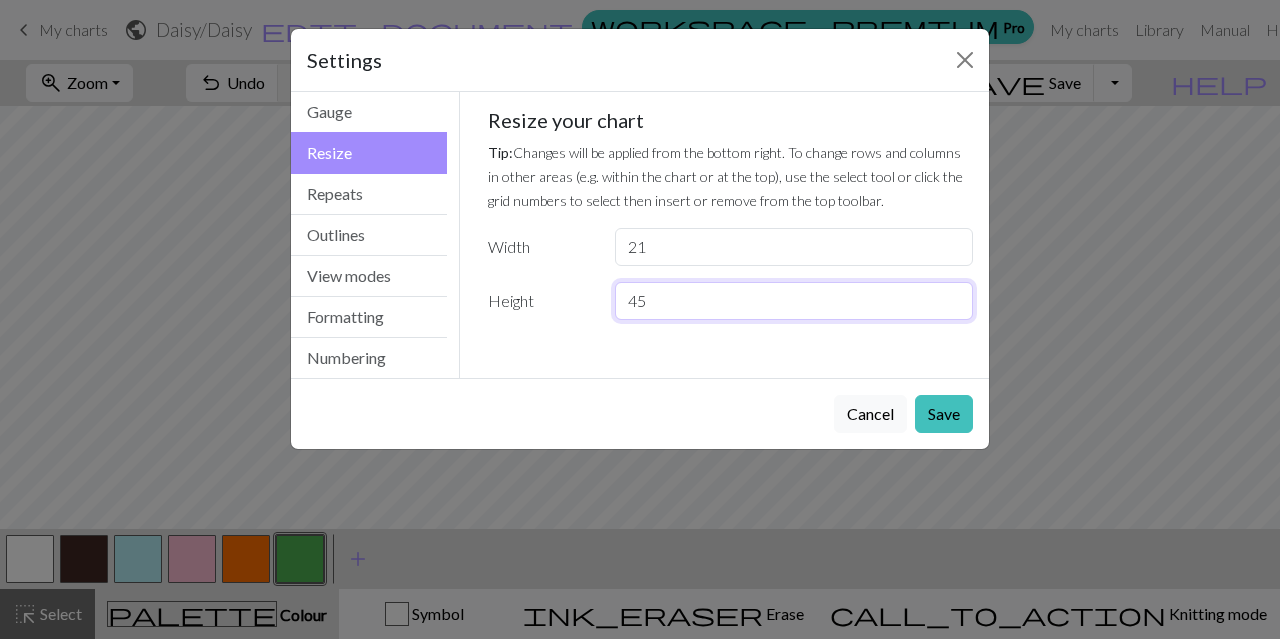 type on "45" 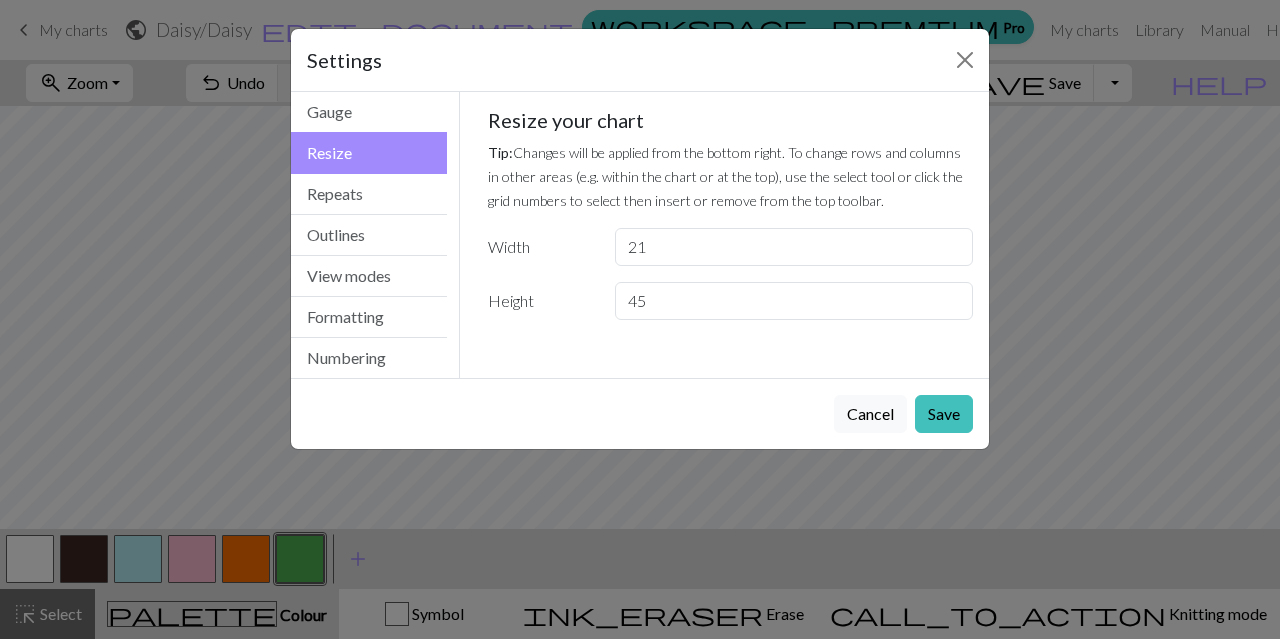 click on "Save" at bounding box center [944, 414] 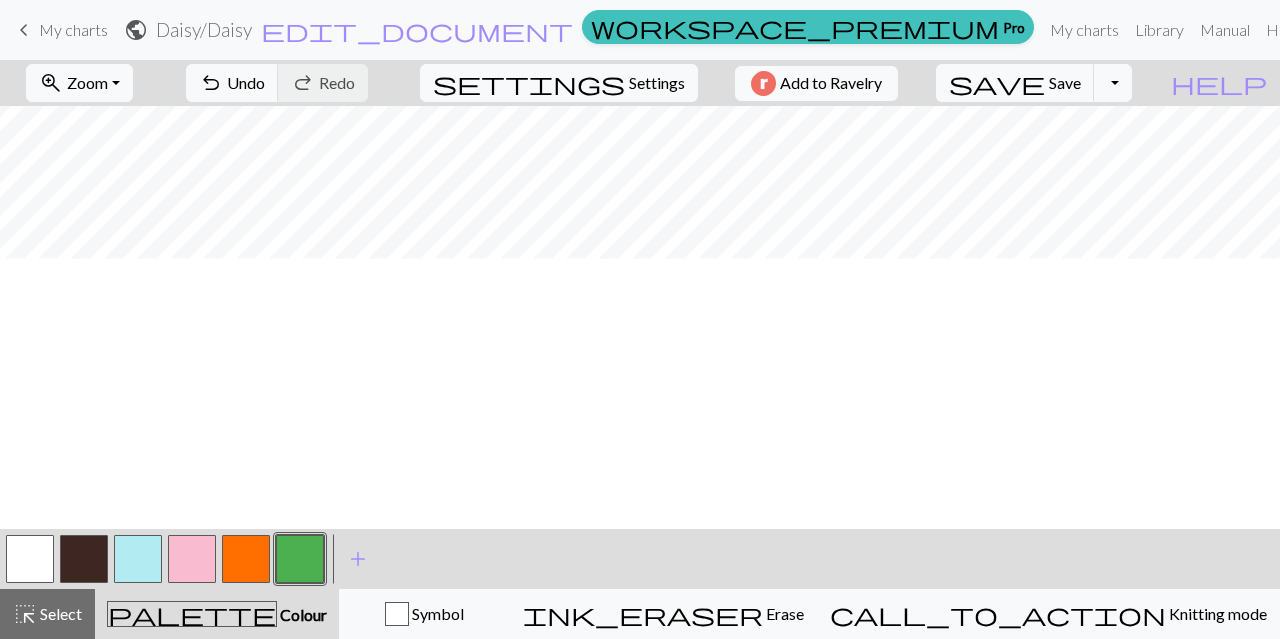 scroll, scrollTop: 0, scrollLeft: 0, axis: both 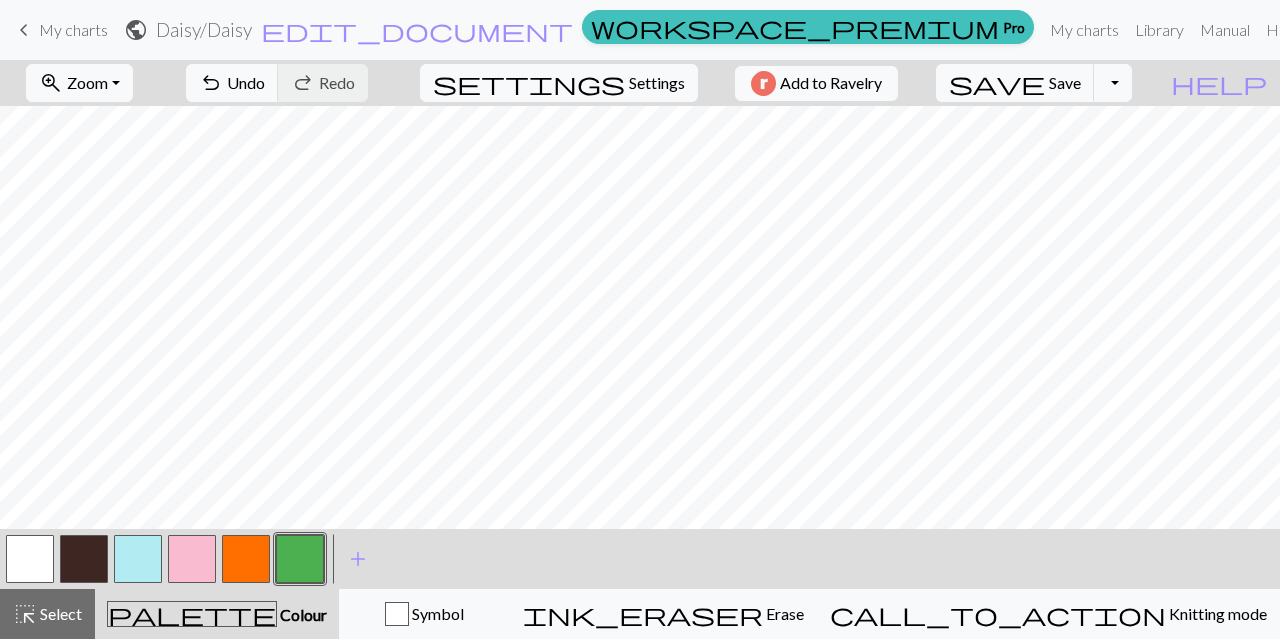 type 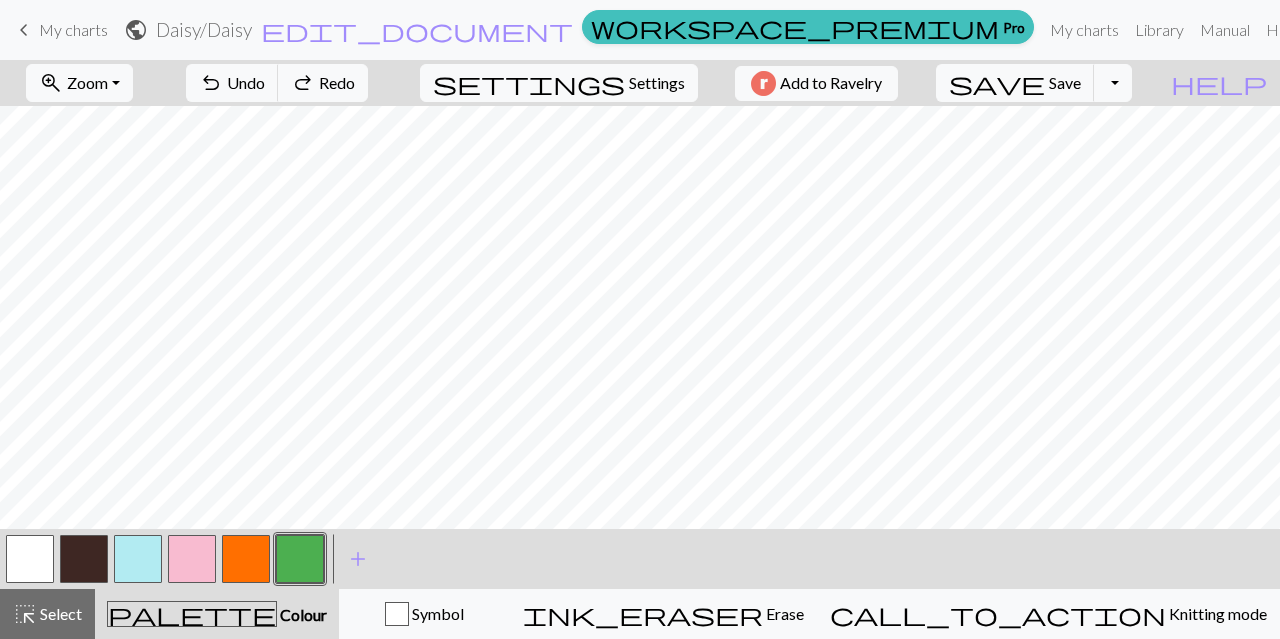 click on "Settings" at bounding box center [657, 83] 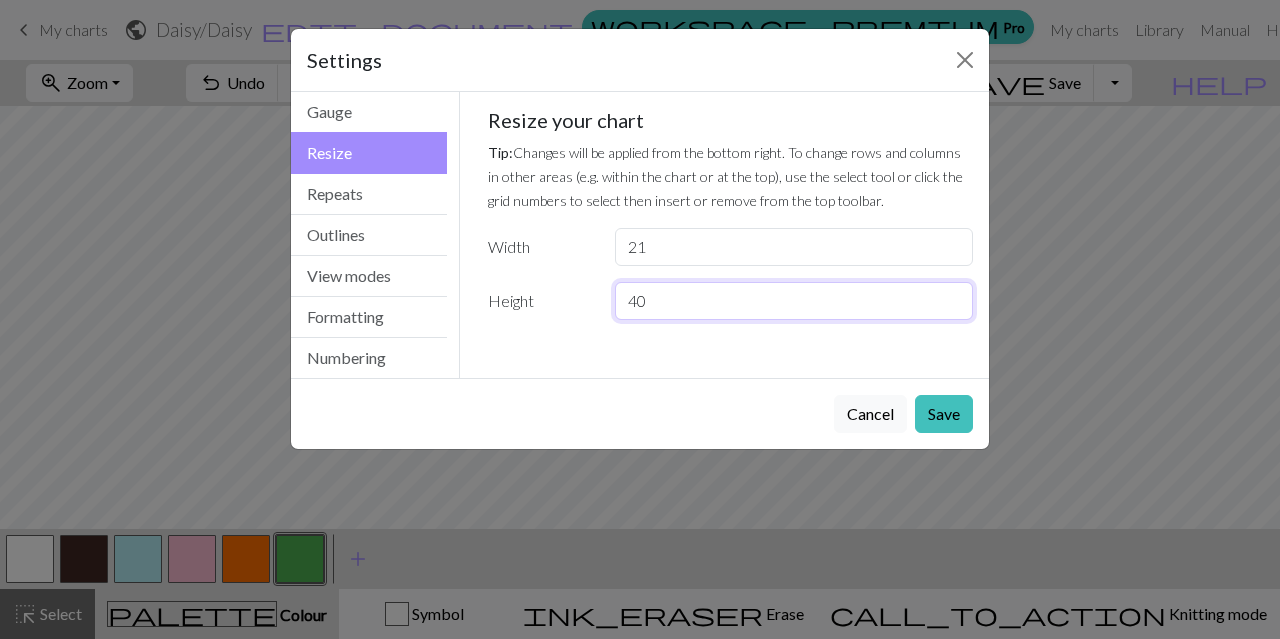 click on "40" at bounding box center (794, 301) 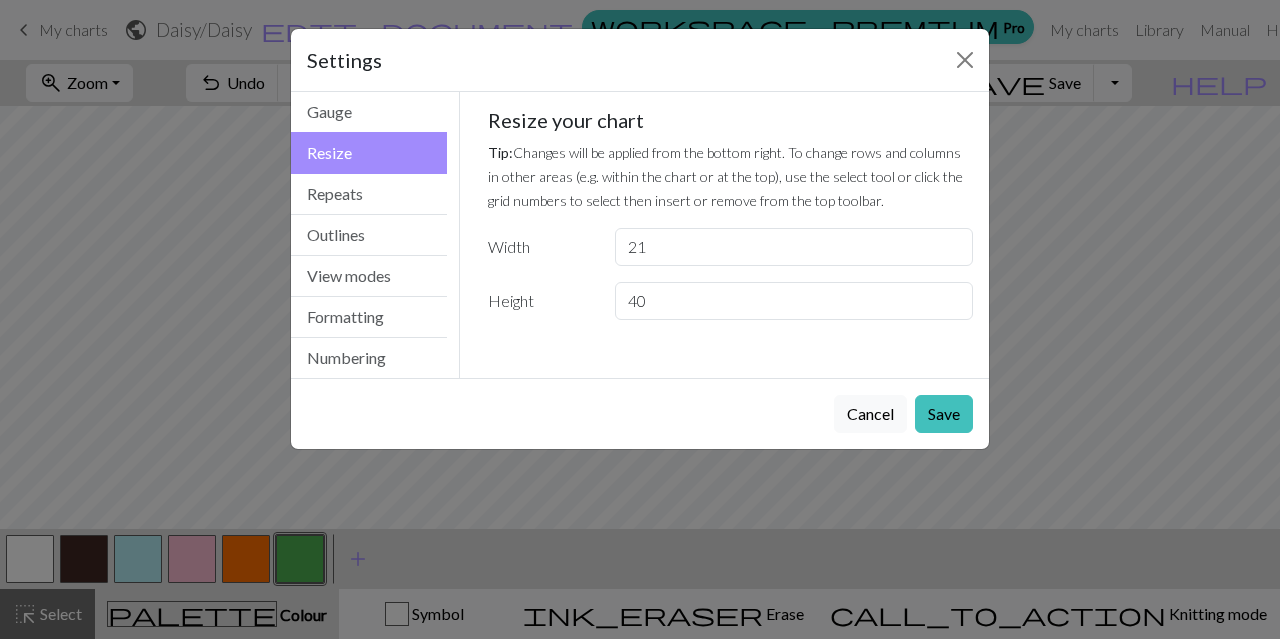 click on "Save" at bounding box center (944, 414) 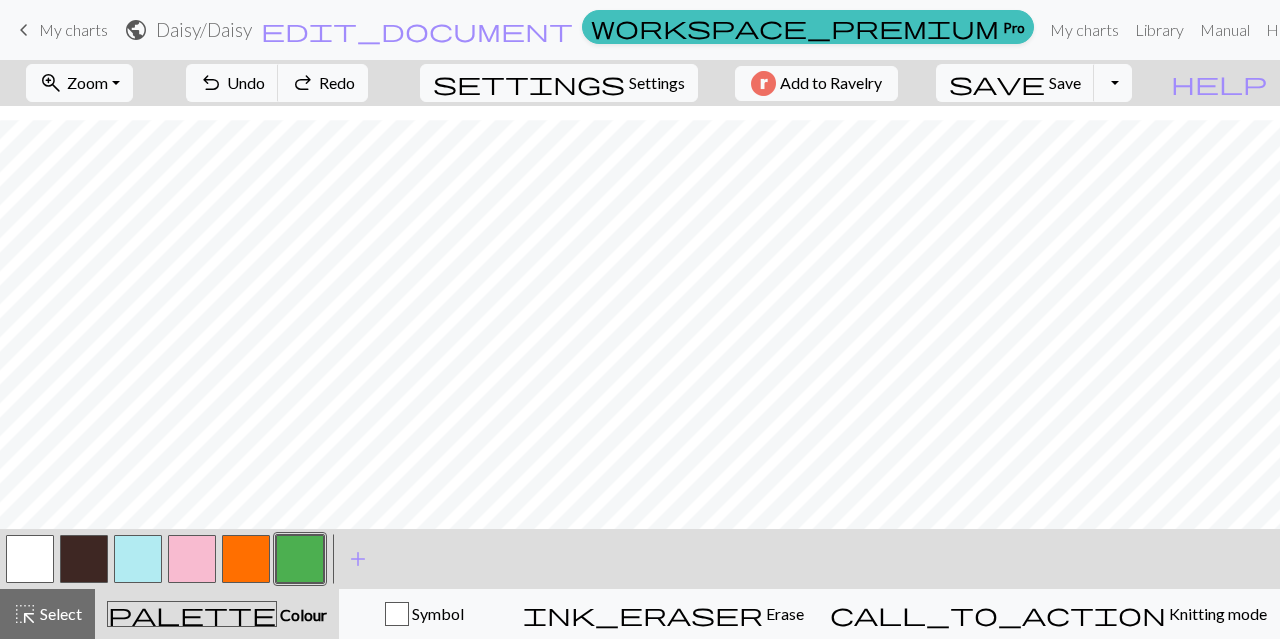 scroll, scrollTop: 0, scrollLeft: 0, axis: both 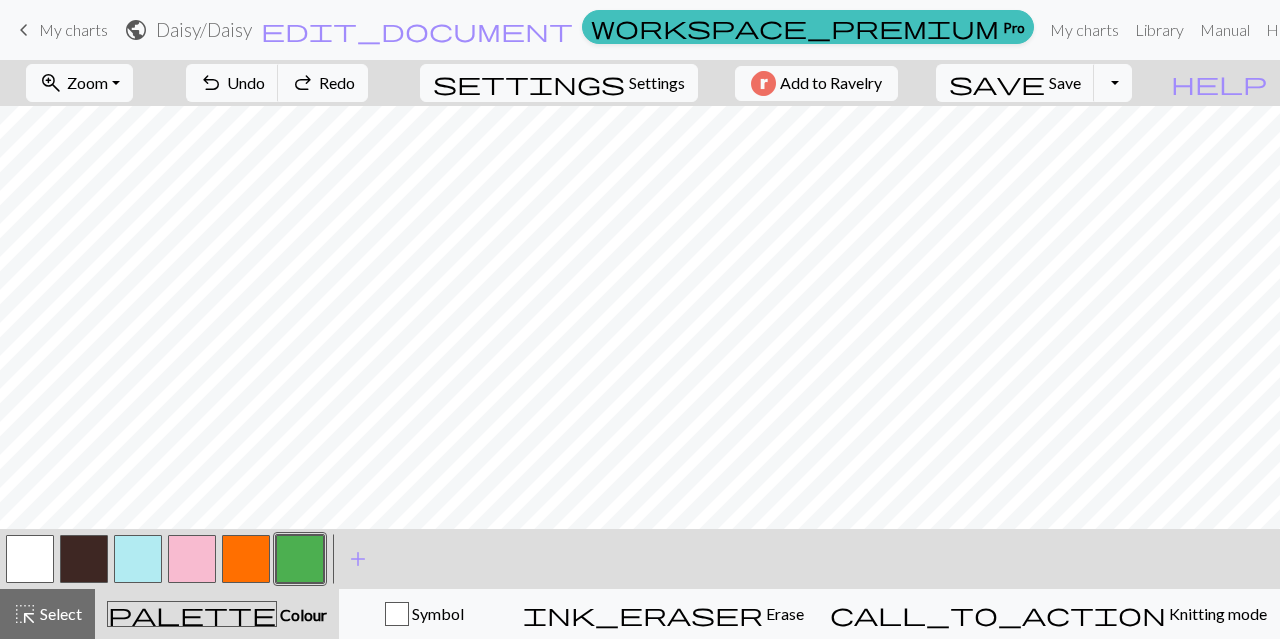 click on "Select" at bounding box center (59, 613) 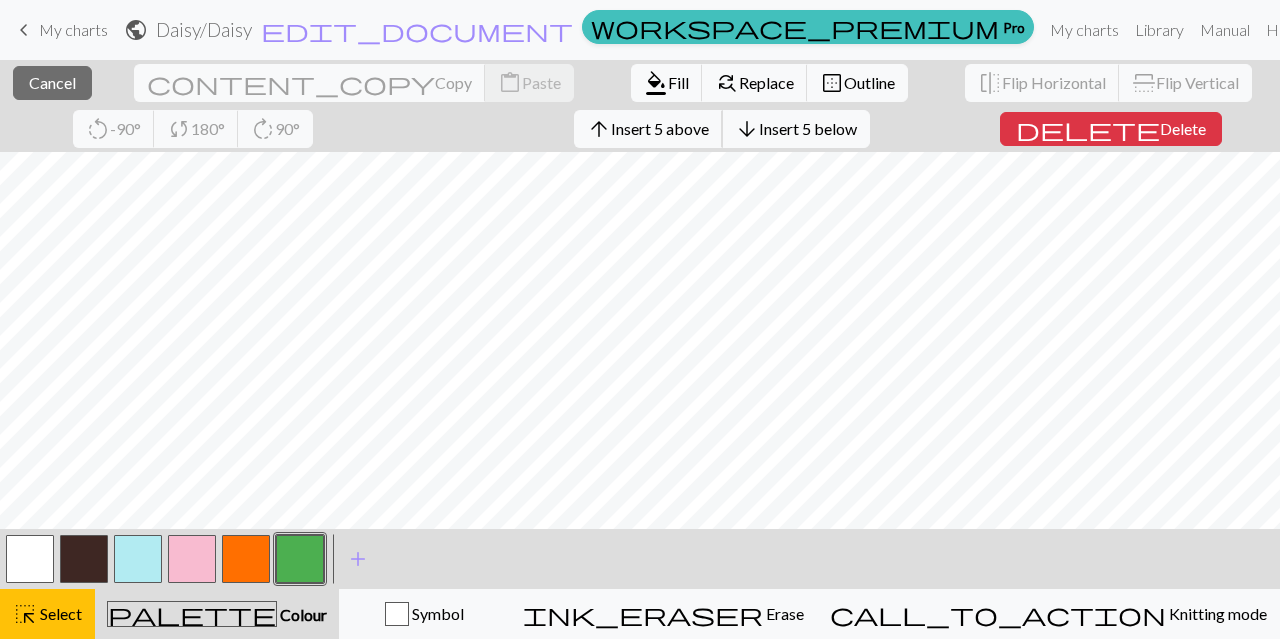 click on "Insert 5 above" at bounding box center [660, 128] 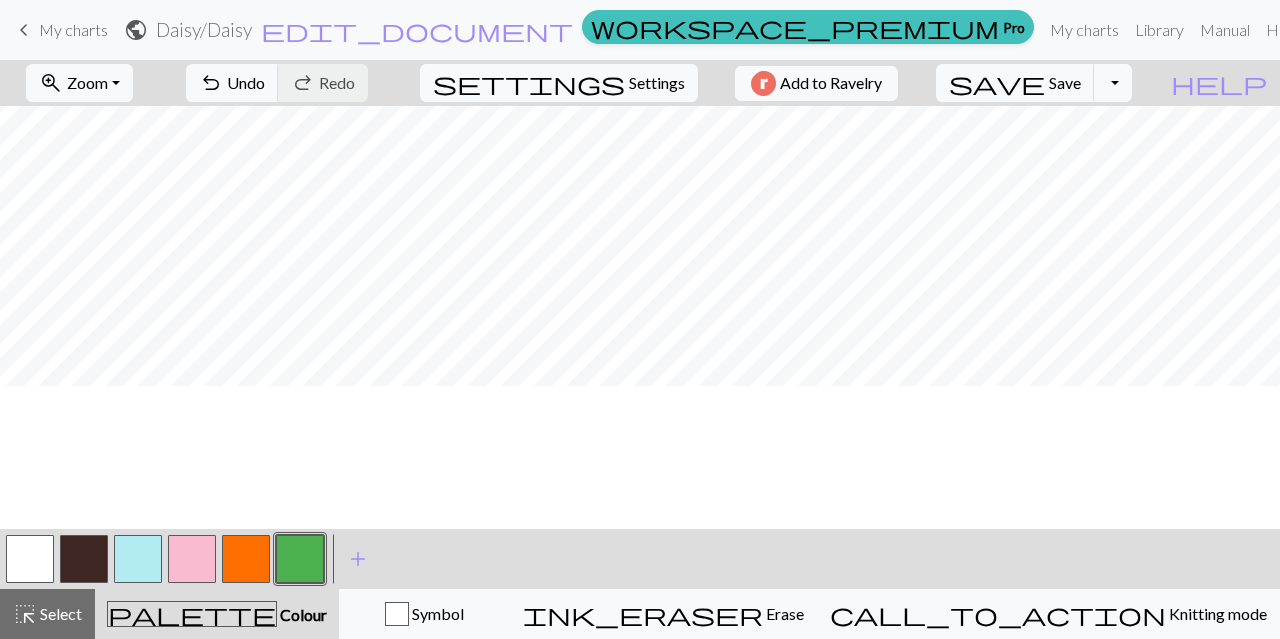 scroll, scrollTop: 0, scrollLeft: 0, axis: both 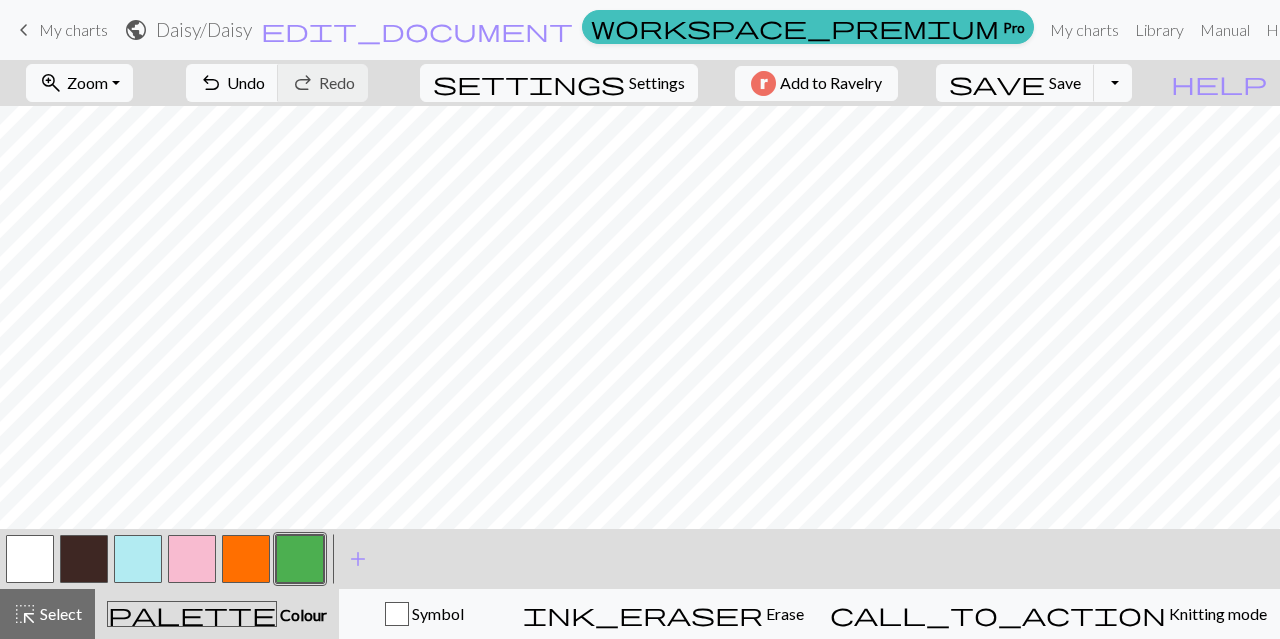click at bounding box center (192, 559) 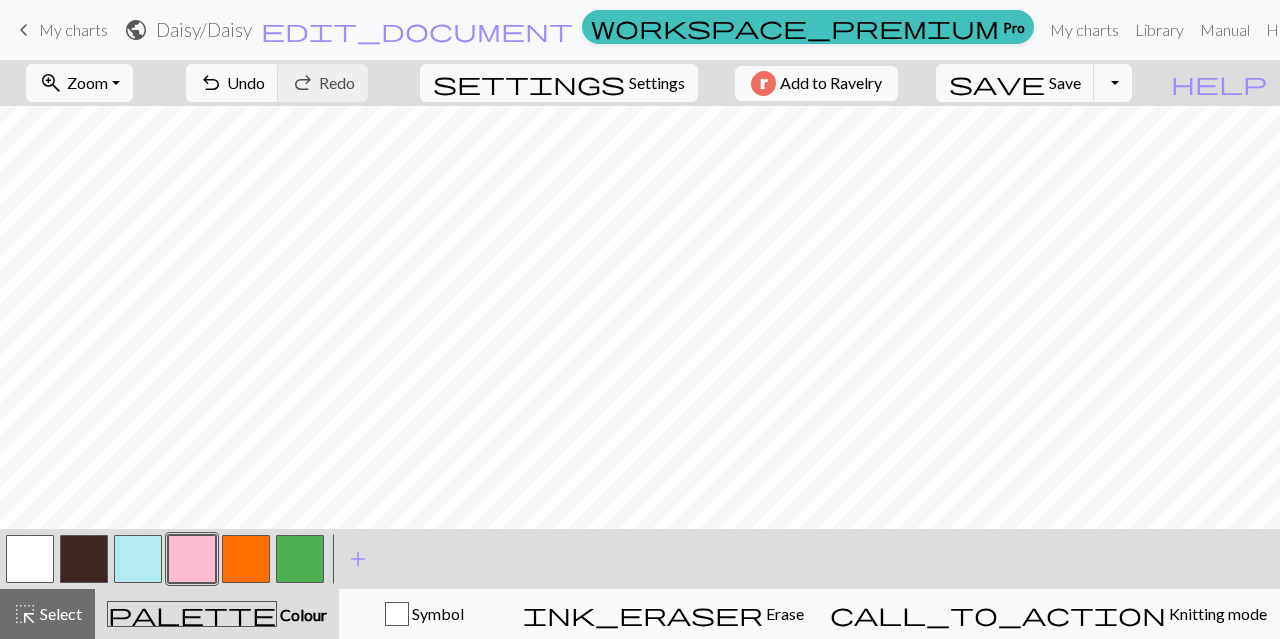 click at bounding box center [246, 559] 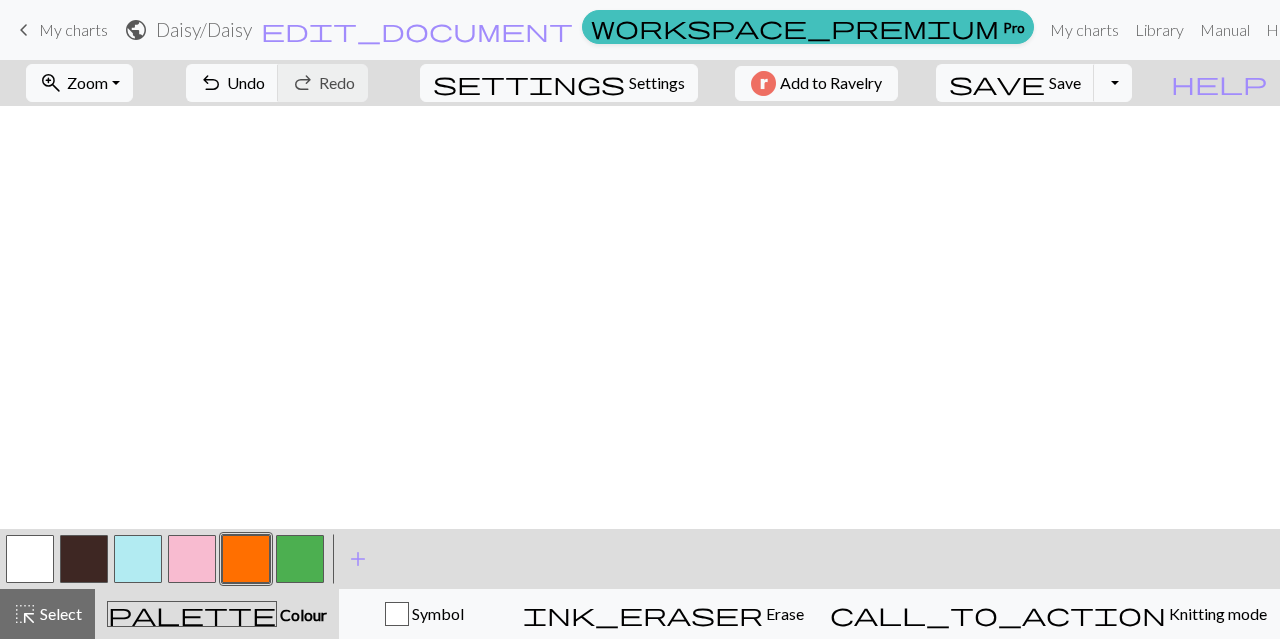 scroll, scrollTop: 0, scrollLeft: 0, axis: both 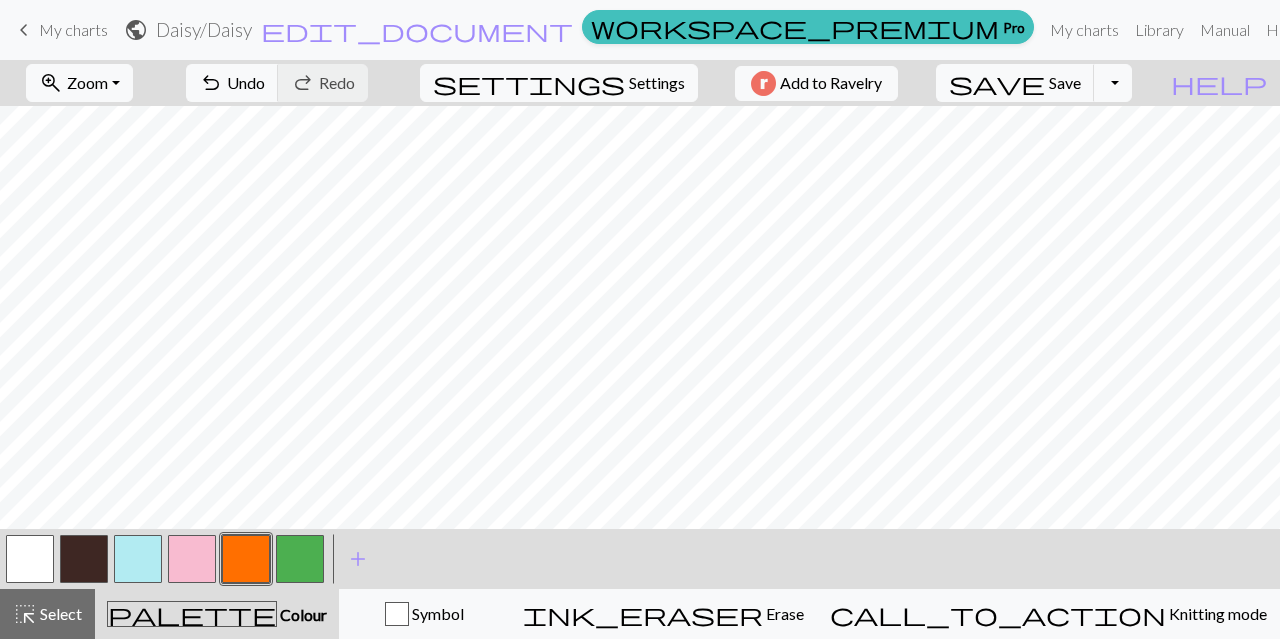 click at bounding box center [138, 559] 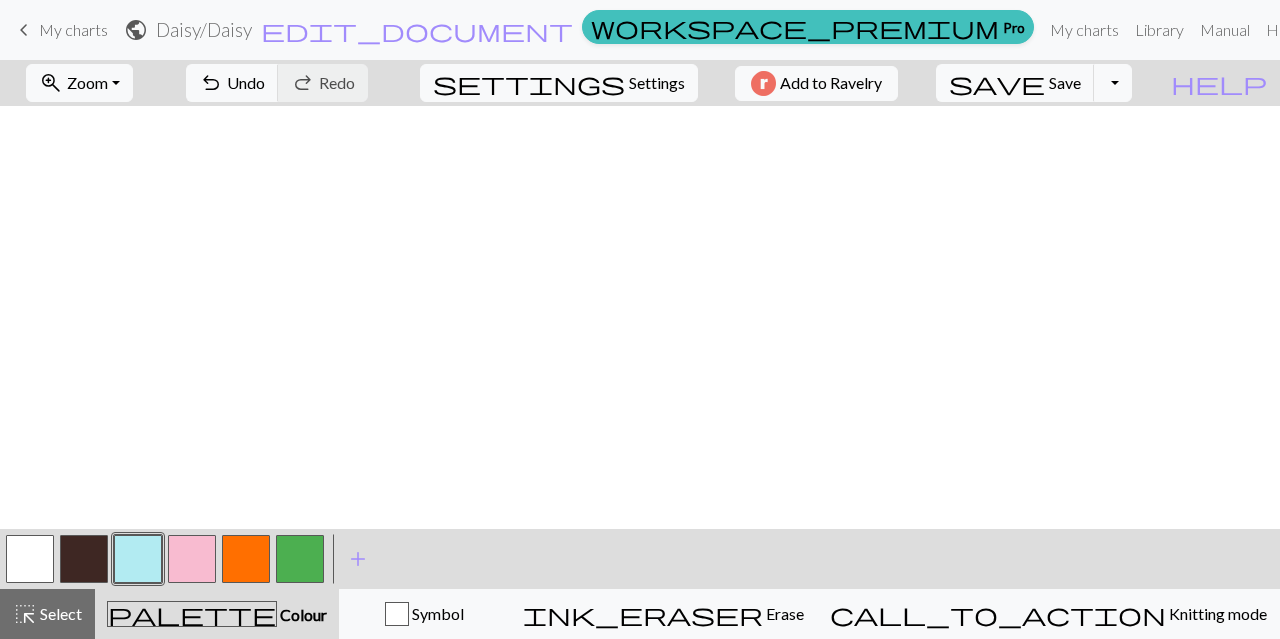 scroll, scrollTop: 0, scrollLeft: 0, axis: both 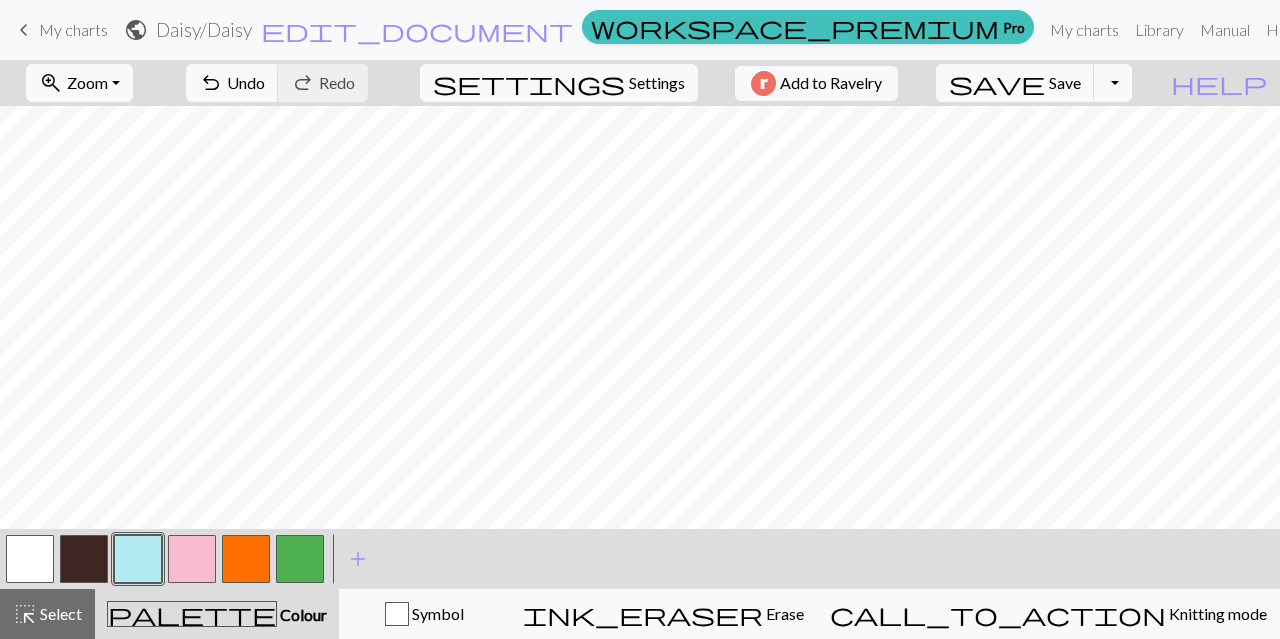 click on "Settings" at bounding box center (657, 83) 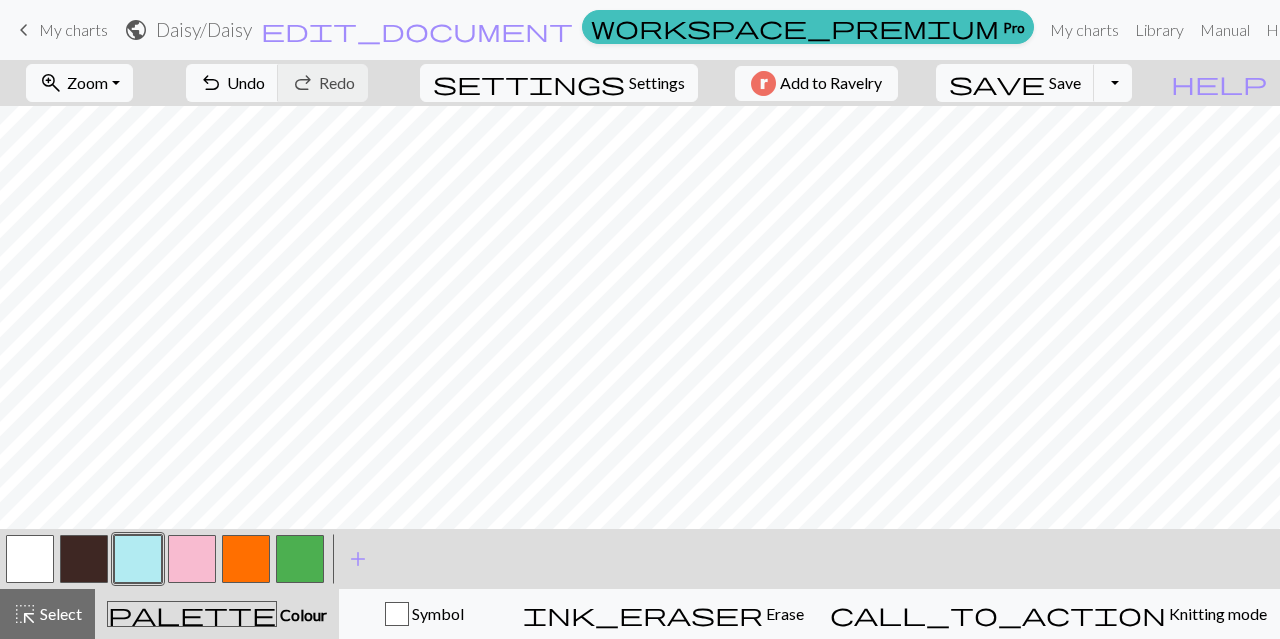 select on "fingering" 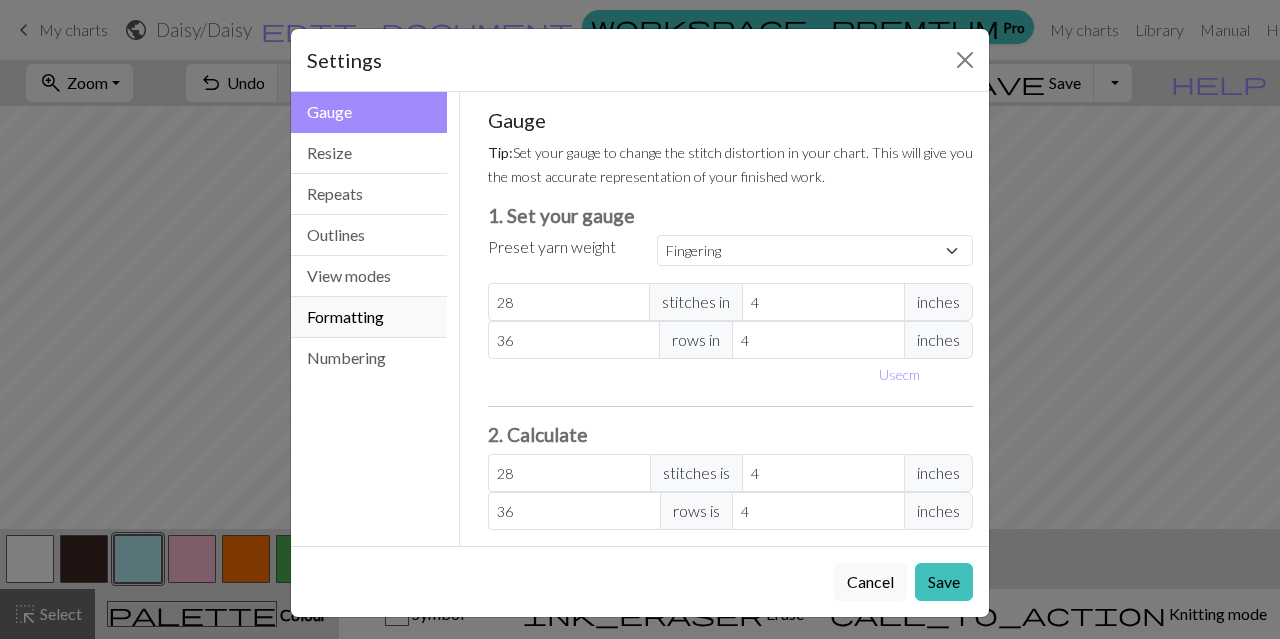click on "Formatting" at bounding box center [369, 317] 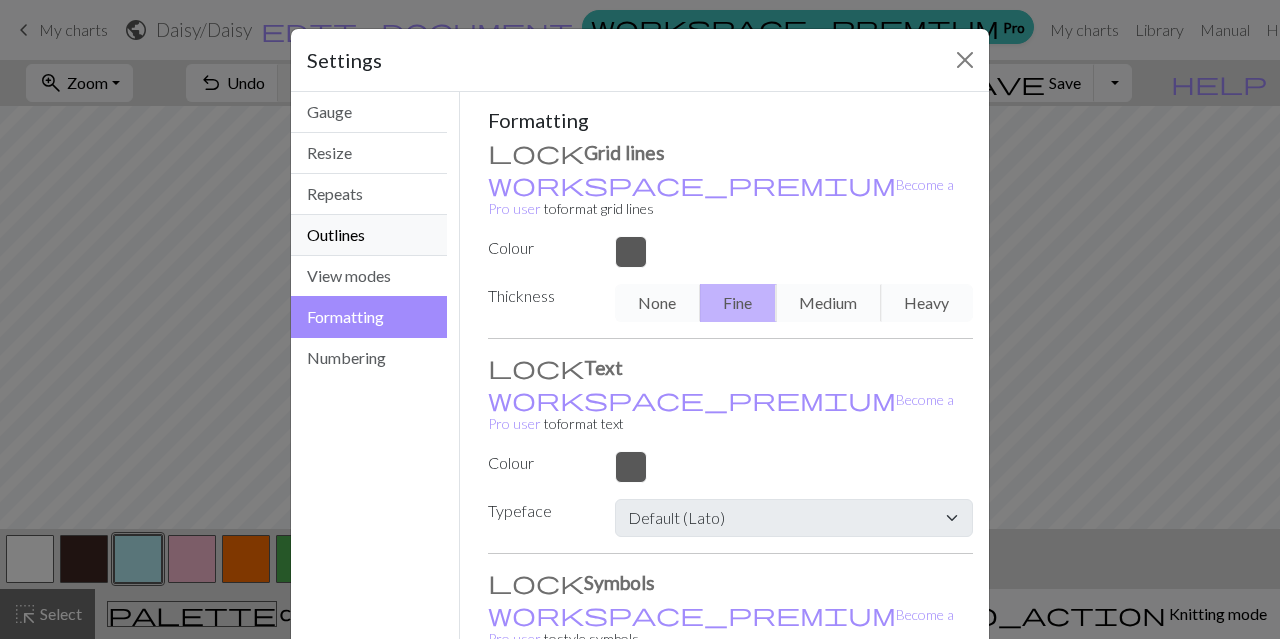click on "Outlines" at bounding box center (369, 235) 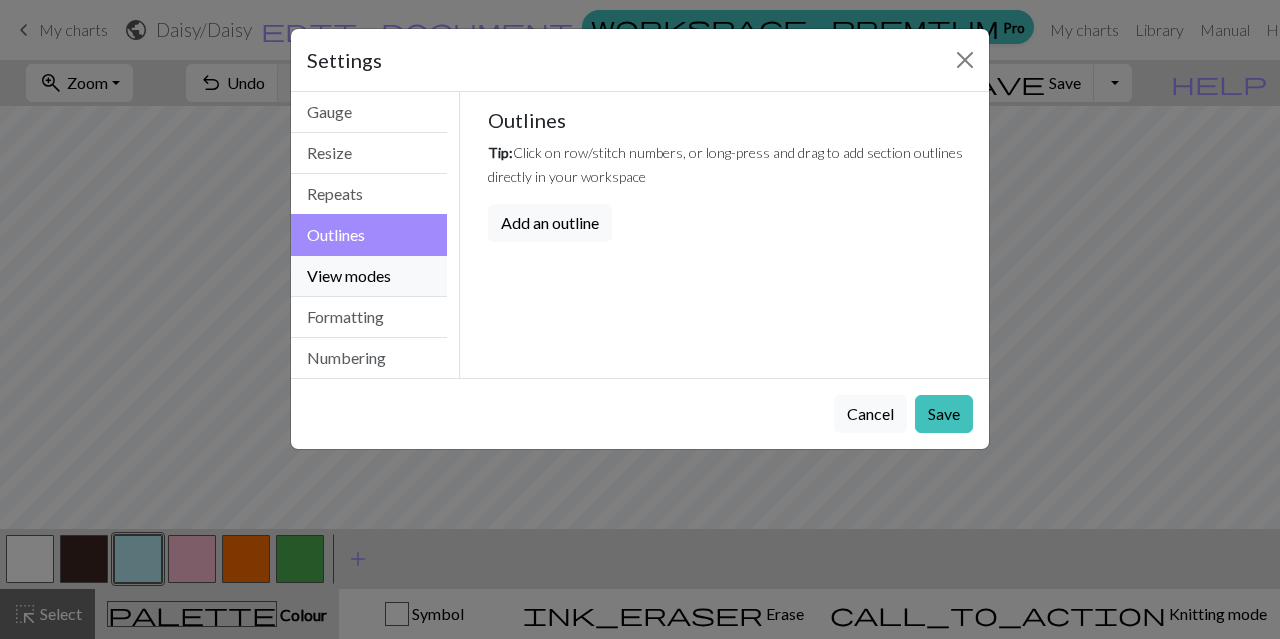 click on "View modes" at bounding box center (369, 276) 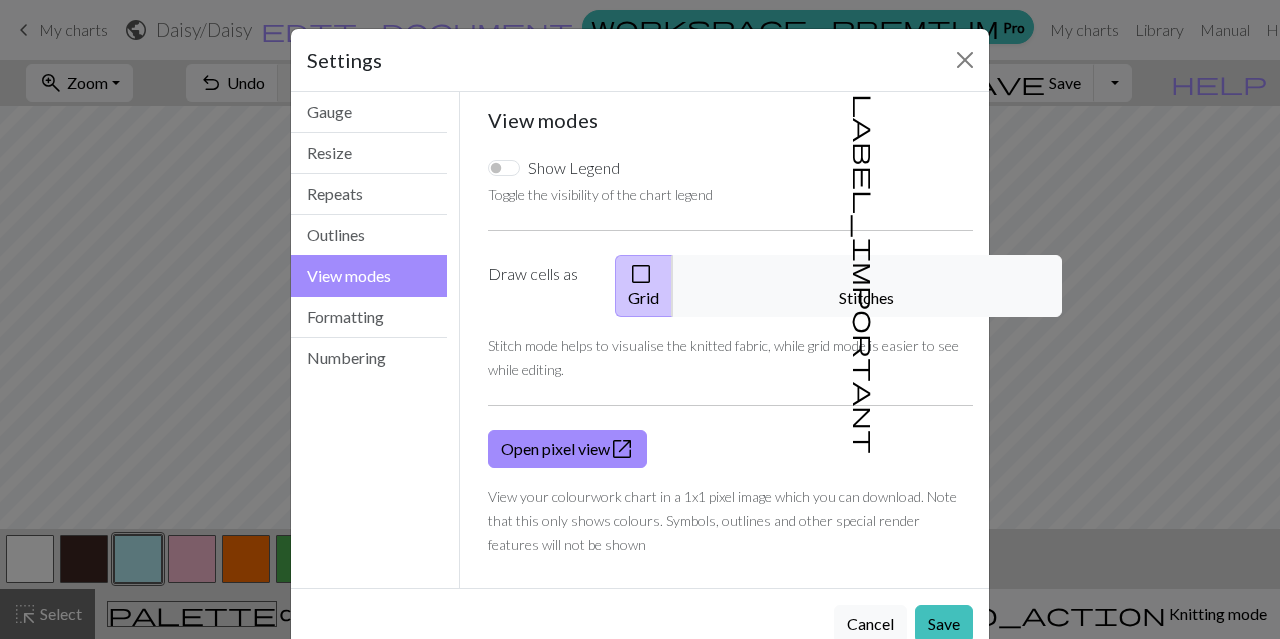 click on "Open pixel view  open_in_new" at bounding box center [567, 449] 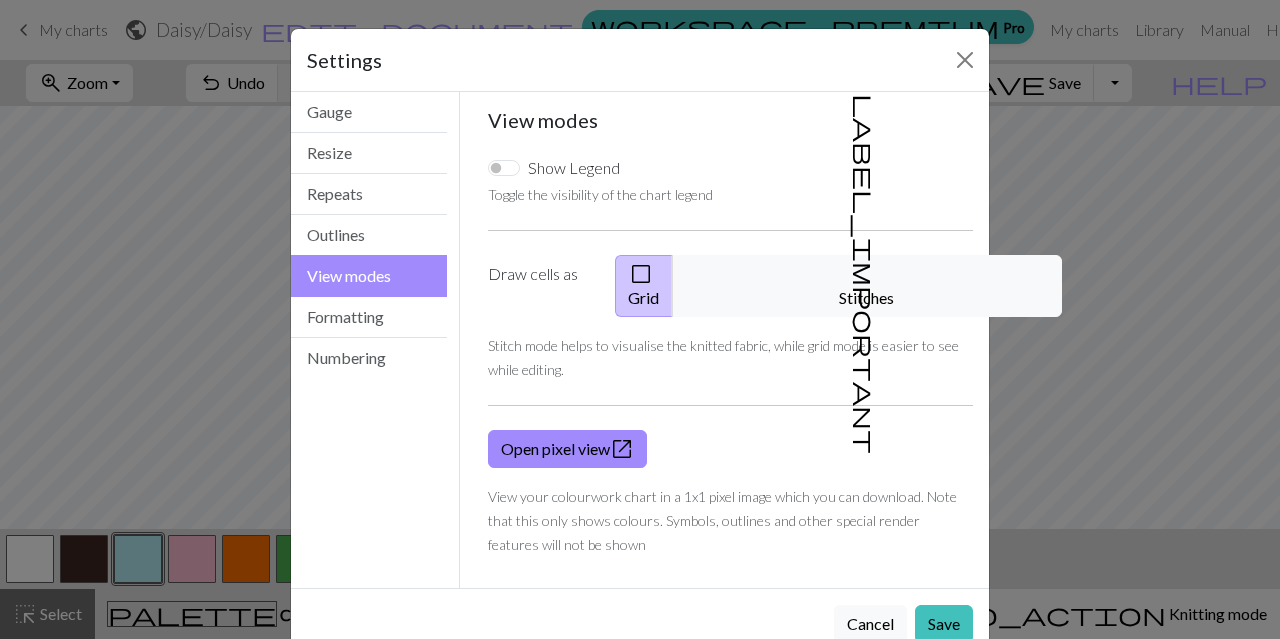 click on "open_in_new" at bounding box center [622, 449] 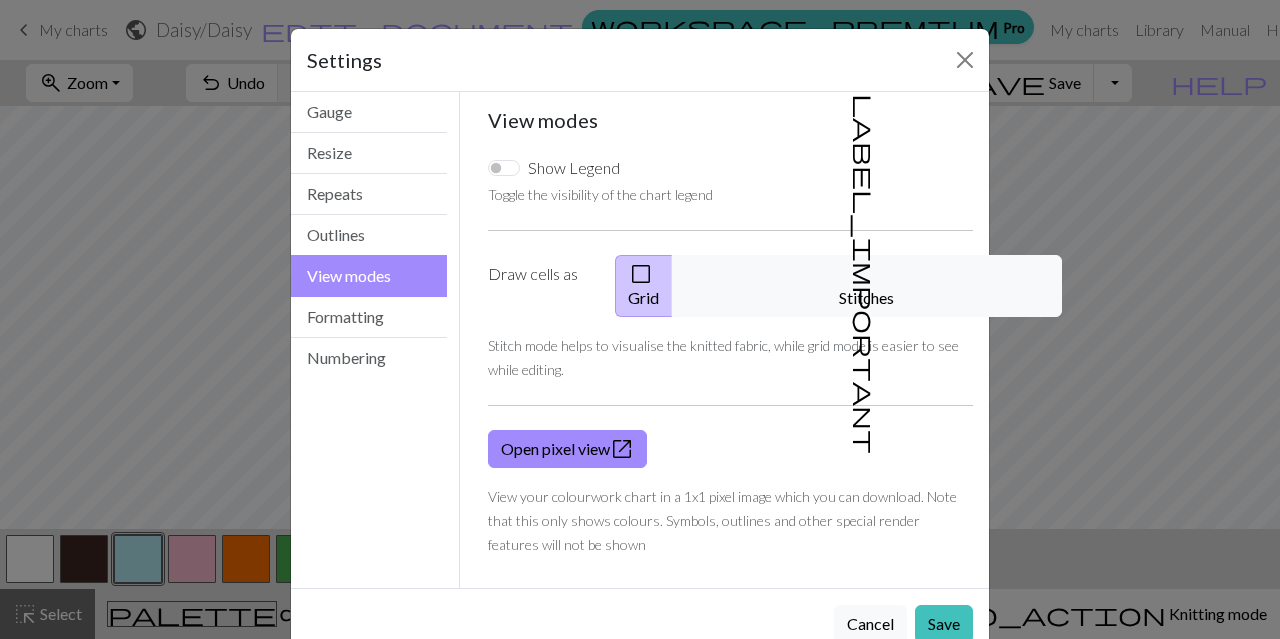 click on "label_important" at bounding box center [865, 274] 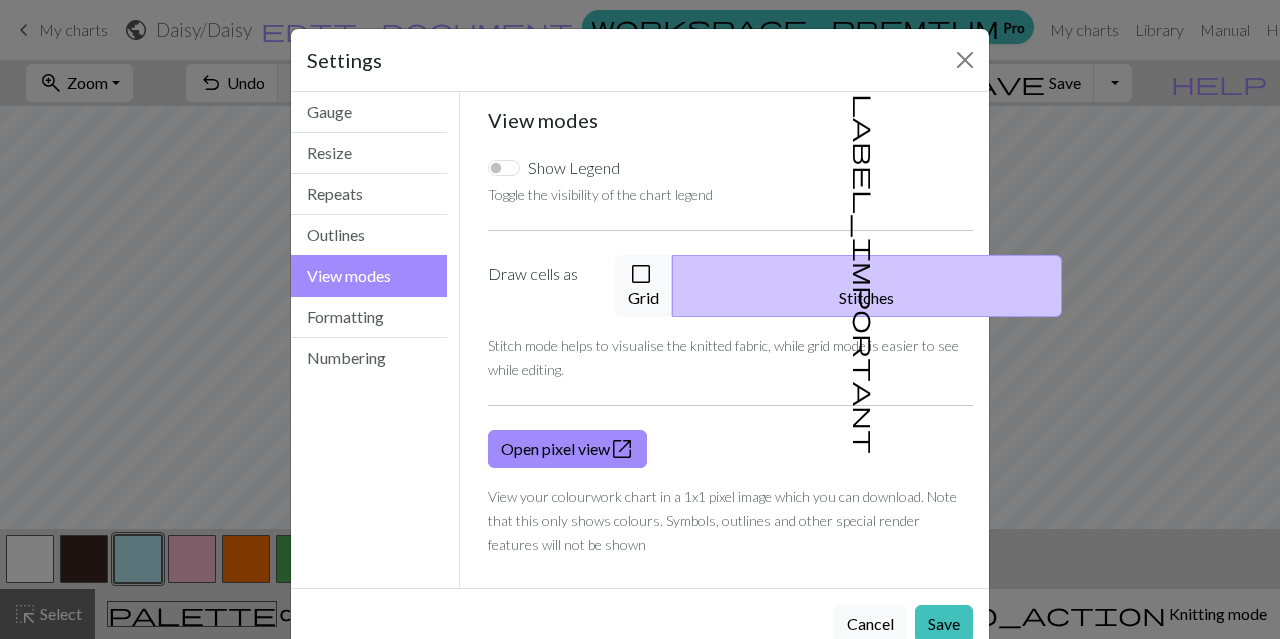 click on "Save" at bounding box center [944, 624] 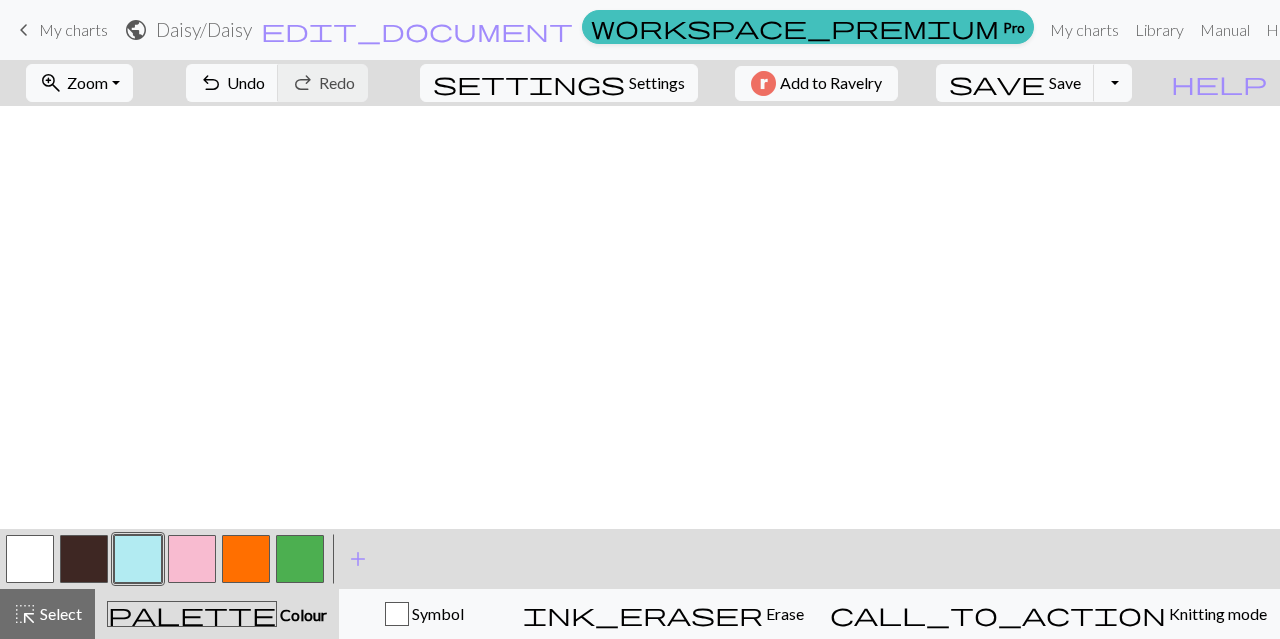 scroll, scrollTop: 0, scrollLeft: 0, axis: both 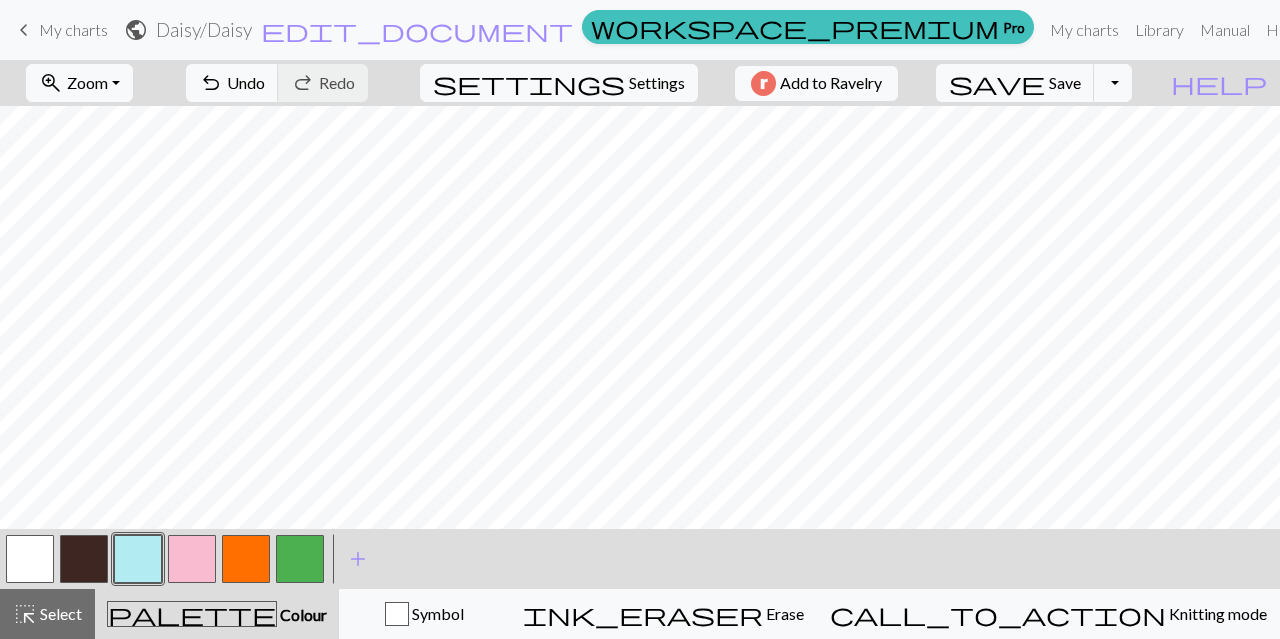 click on "Add to Ravelry" at bounding box center (831, 83) 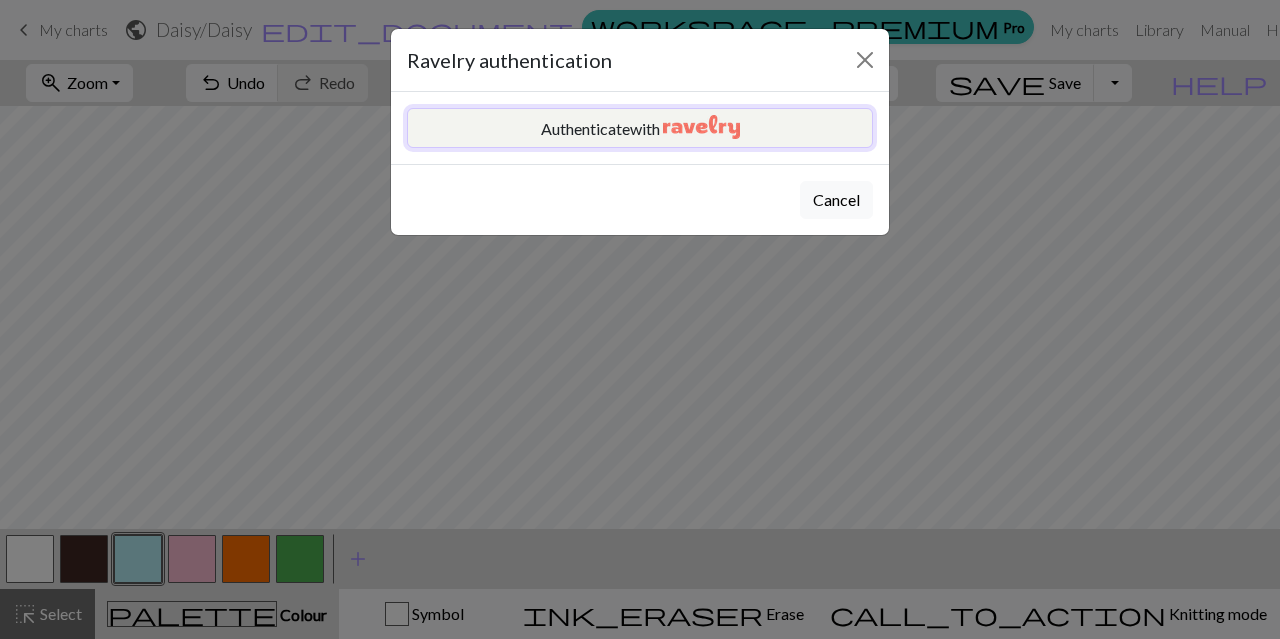 click on "Authenticate  with" at bounding box center [640, 128] 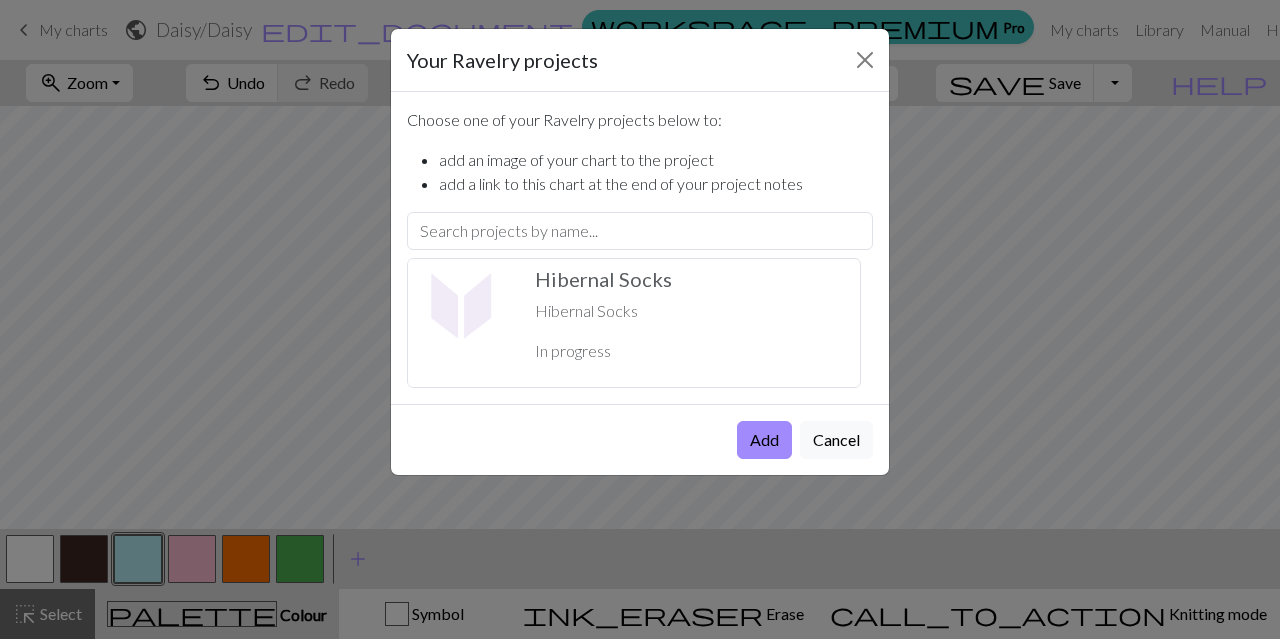 click on "Cancel" at bounding box center (836, 440) 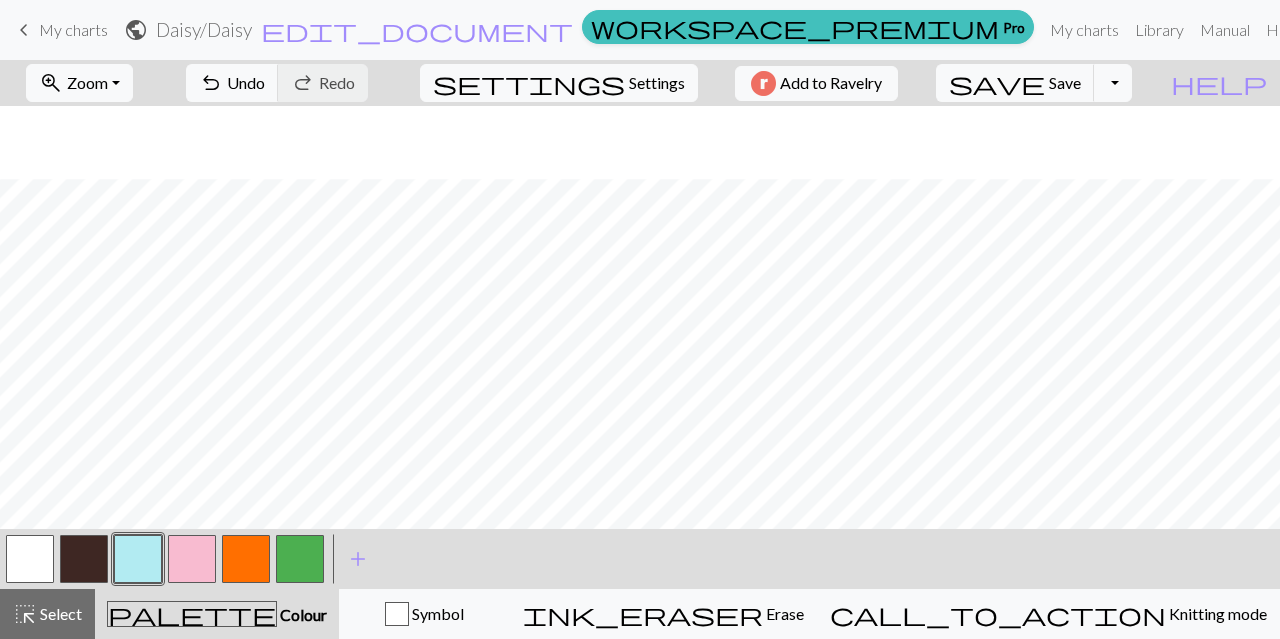 scroll, scrollTop: 139, scrollLeft: 0, axis: vertical 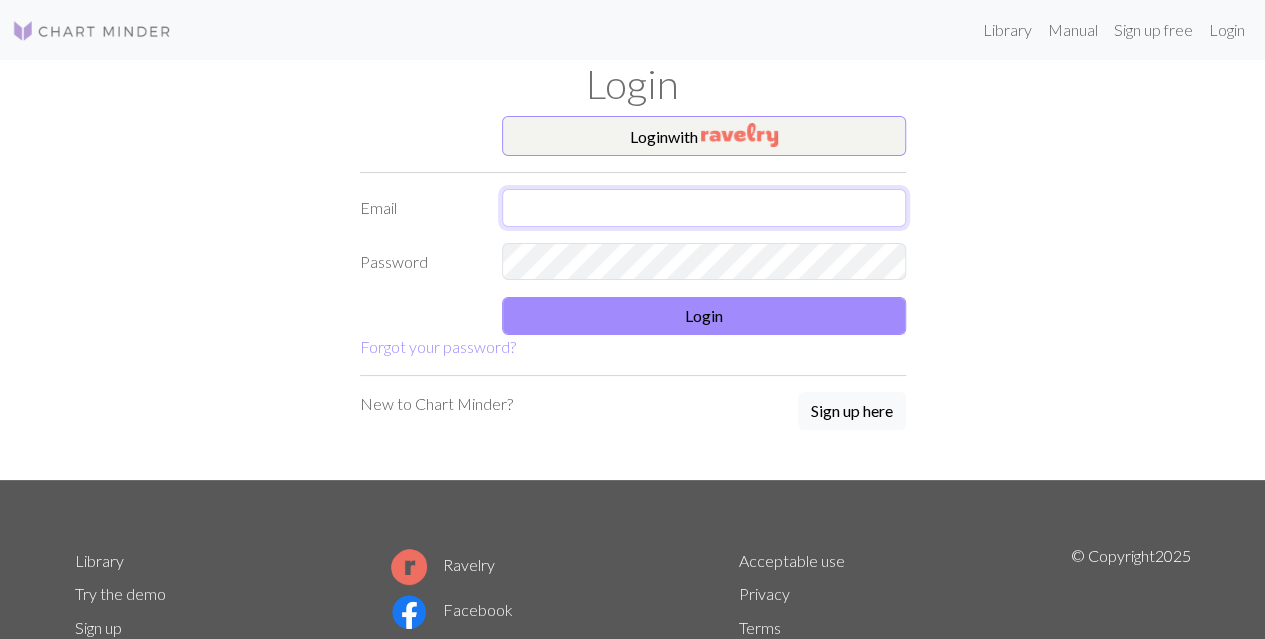 click at bounding box center [704, 208] 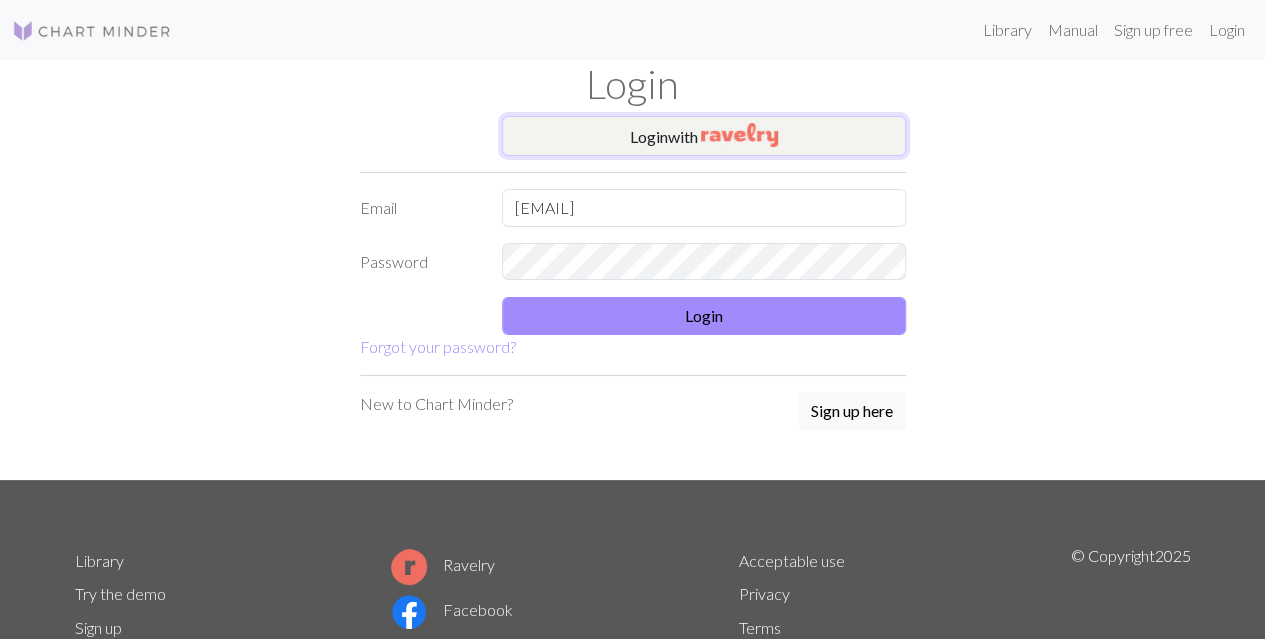 click on "Login  with" at bounding box center (704, 136) 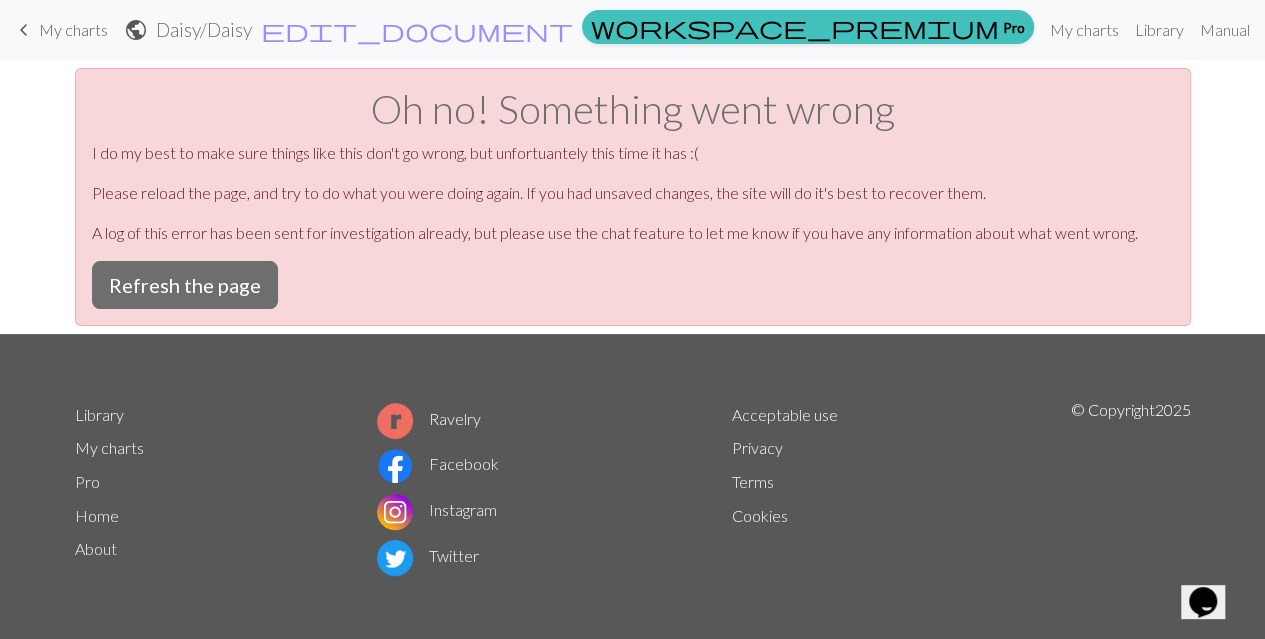 click on "Refresh the page" at bounding box center [185, 285] 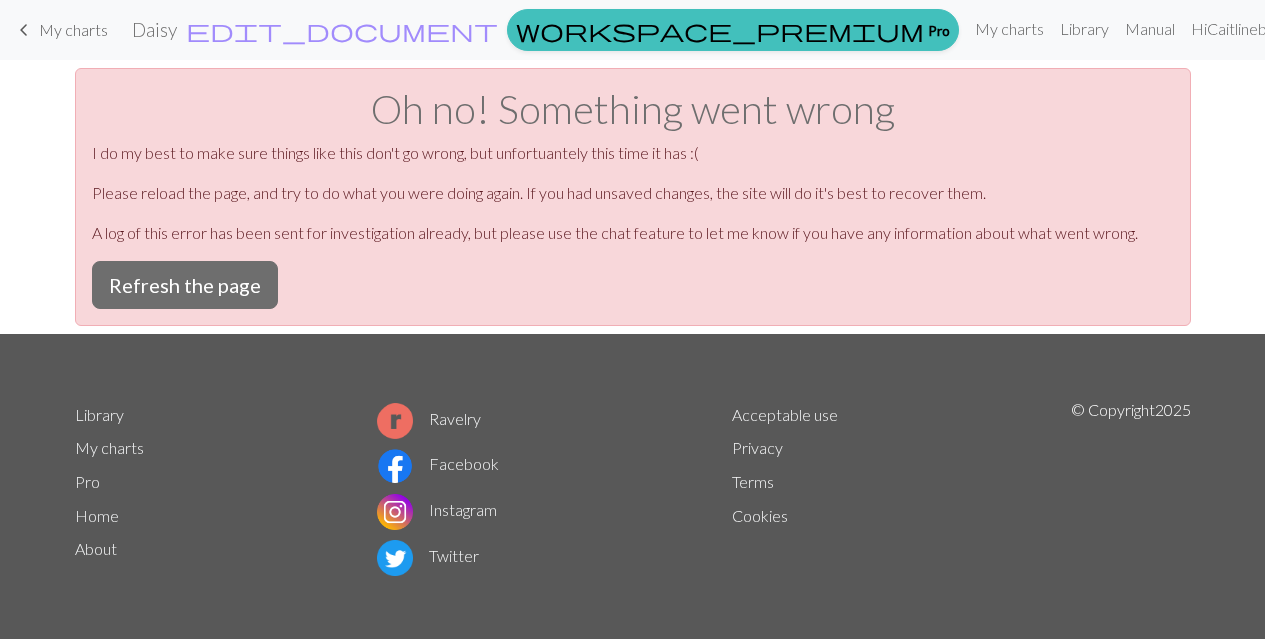 scroll, scrollTop: 0, scrollLeft: 0, axis: both 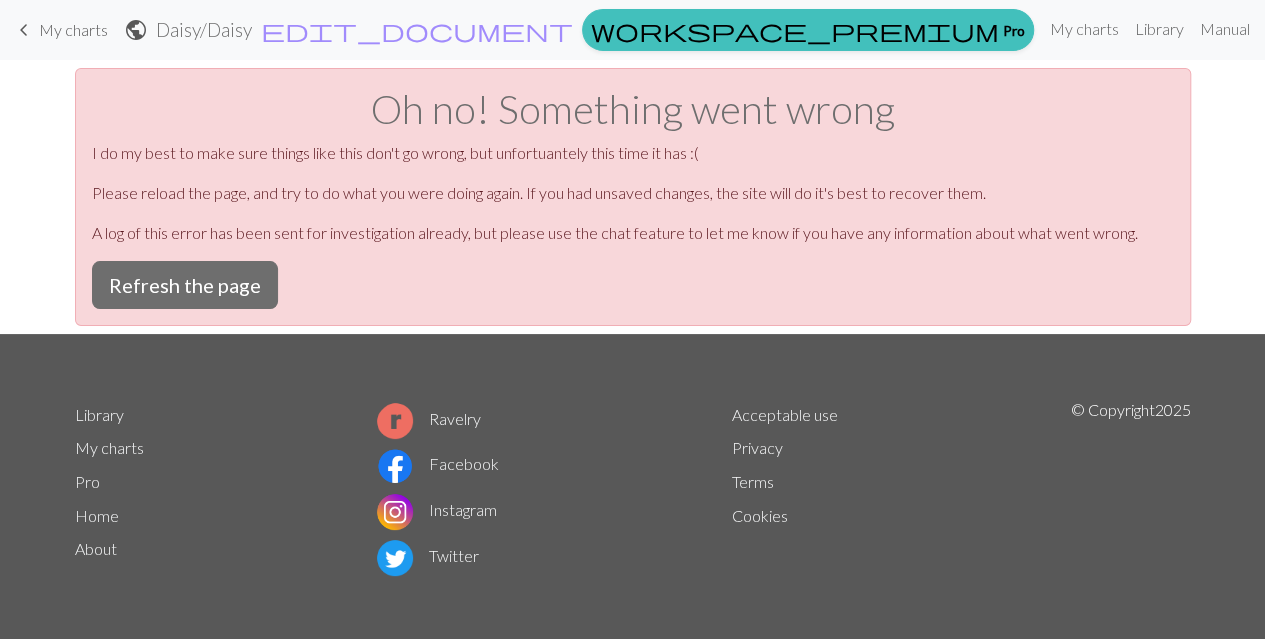 click on "Refresh the page" at bounding box center [185, 285] 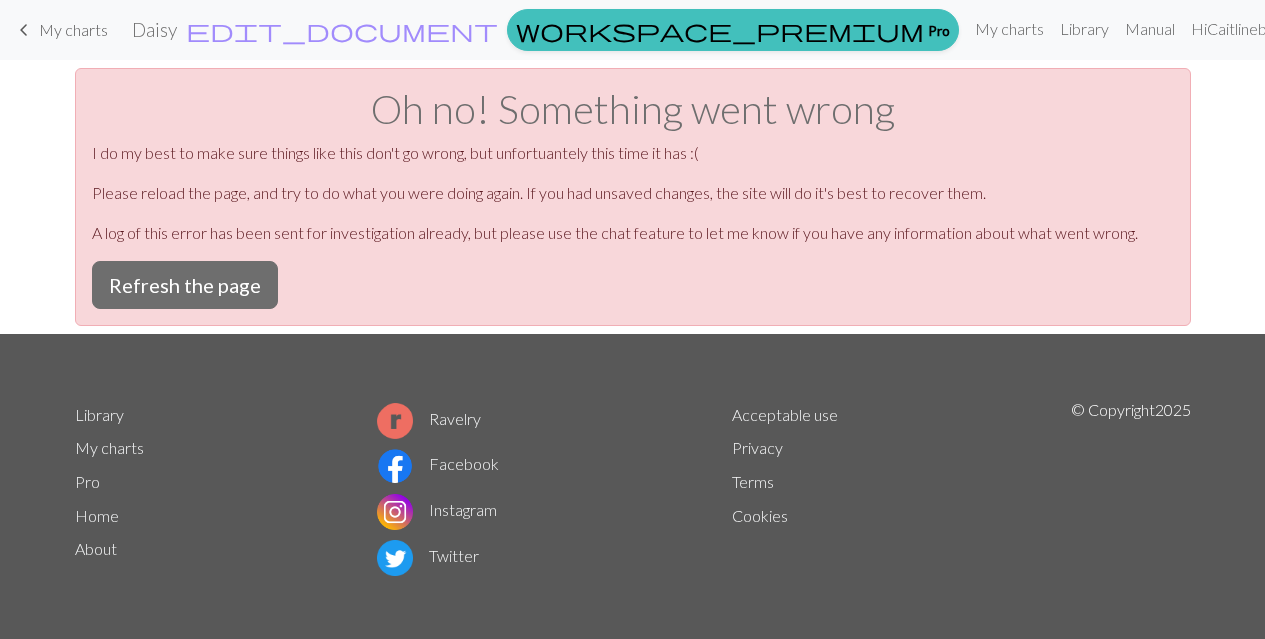 scroll, scrollTop: 0, scrollLeft: 0, axis: both 